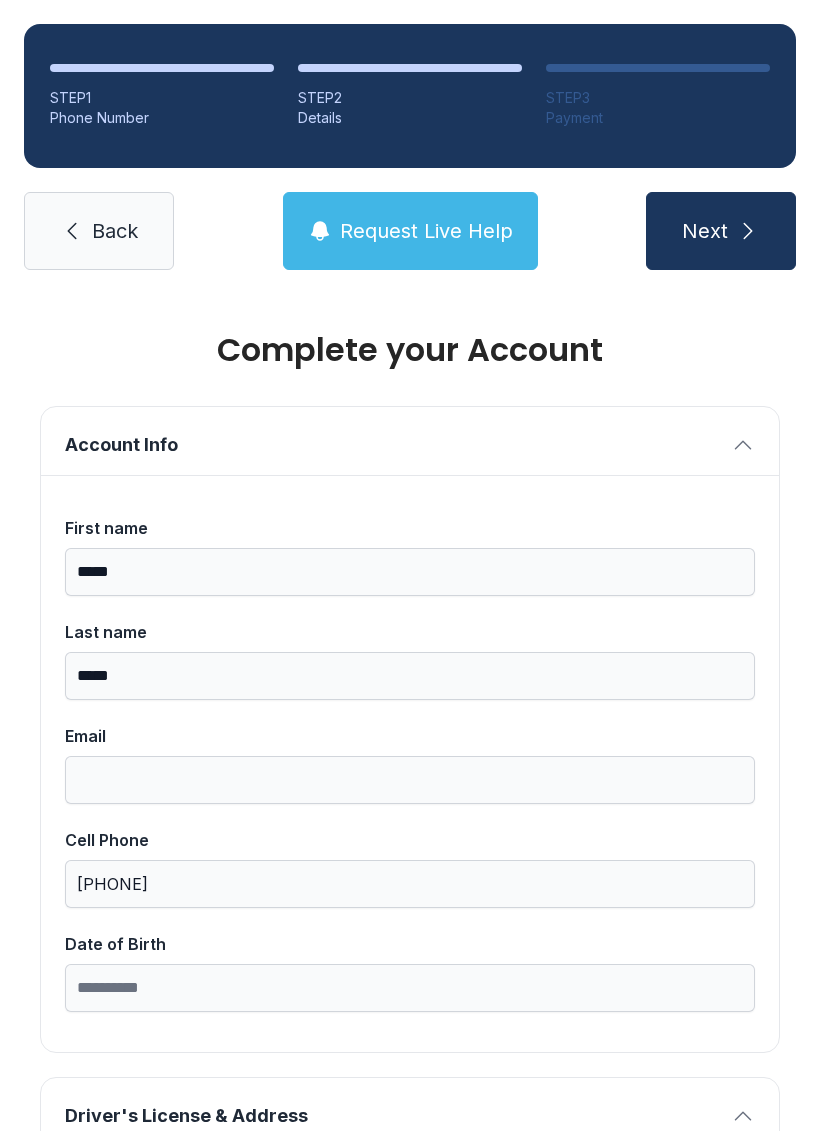 scroll, scrollTop: 0, scrollLeft: 0, axis: both 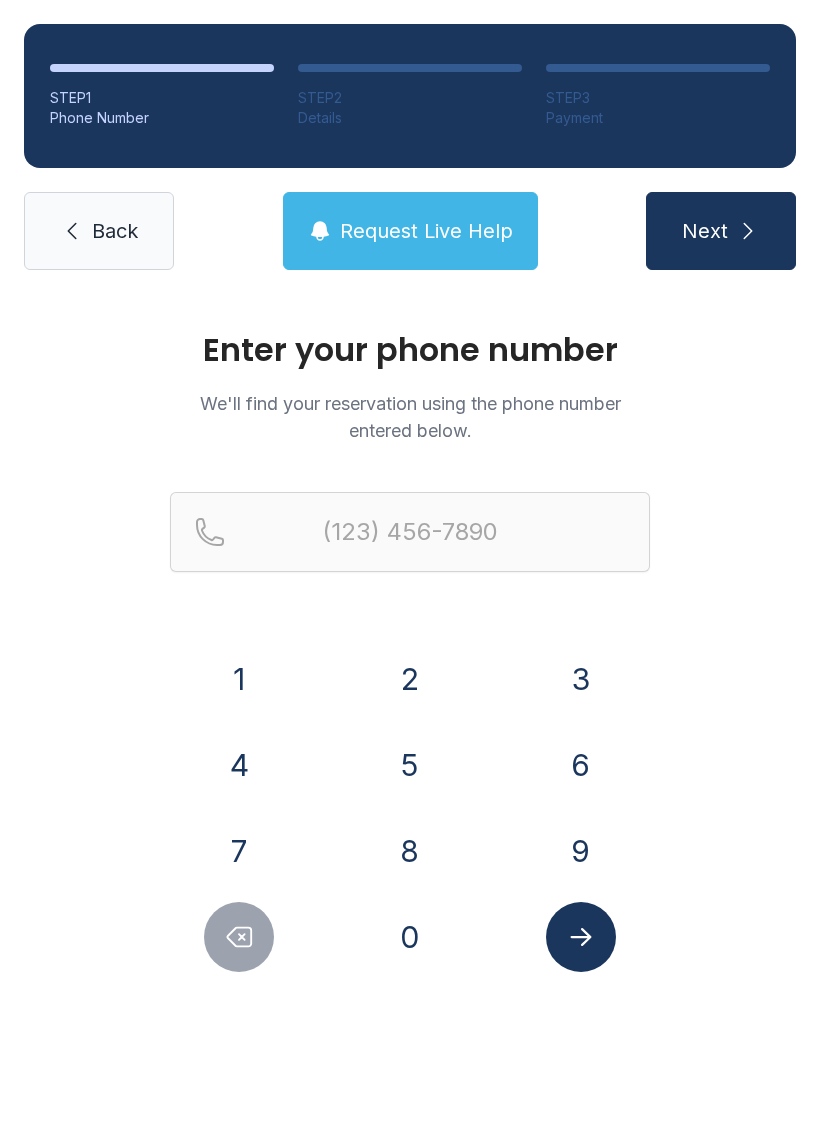 click on "Back" at bounding box center (99, 231) 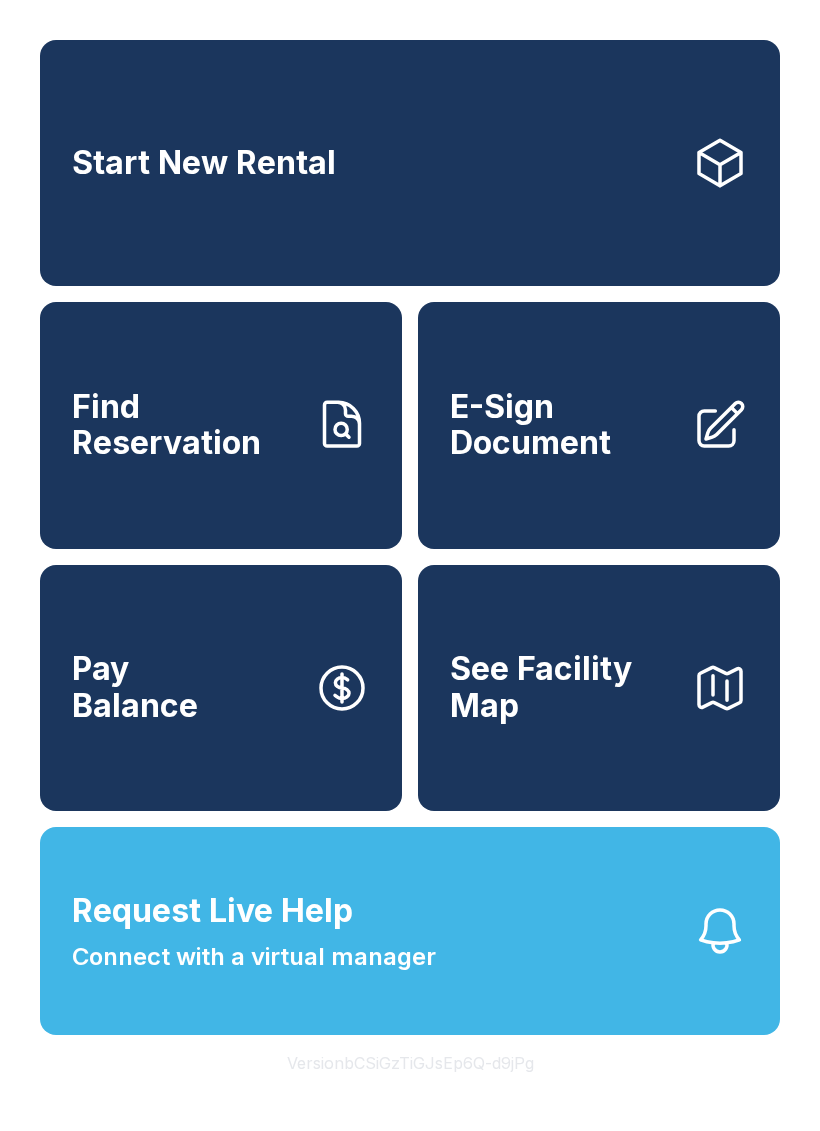 click on "Find Reservation" at bounding box center (185, 425) 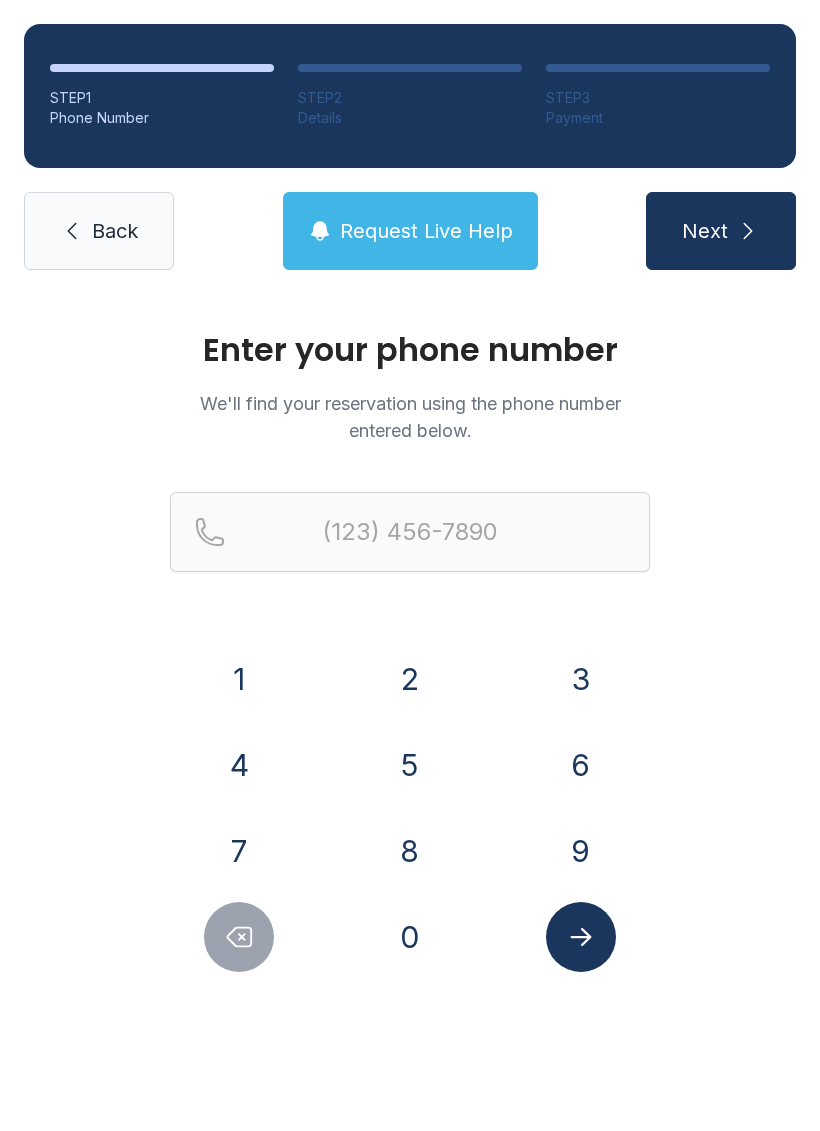 click on "9" at bounding box center [239, 679] 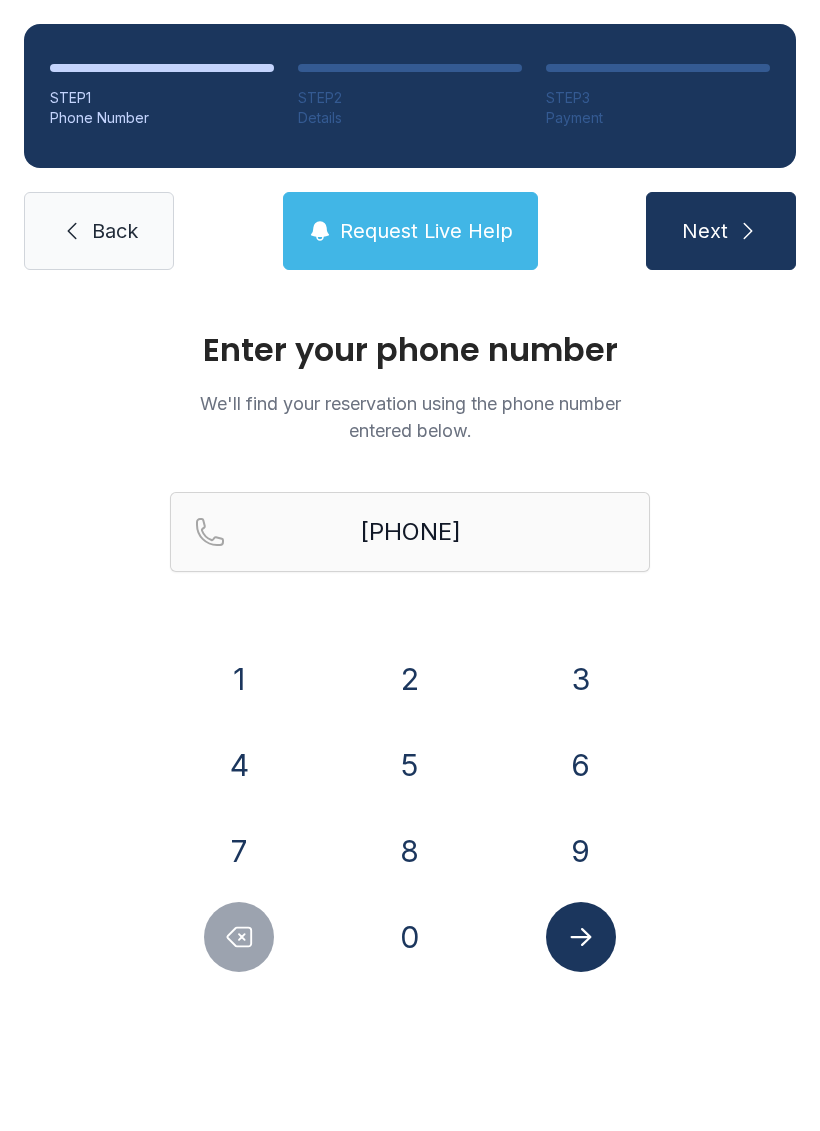 click on "0" at bounding box center [239, 679] 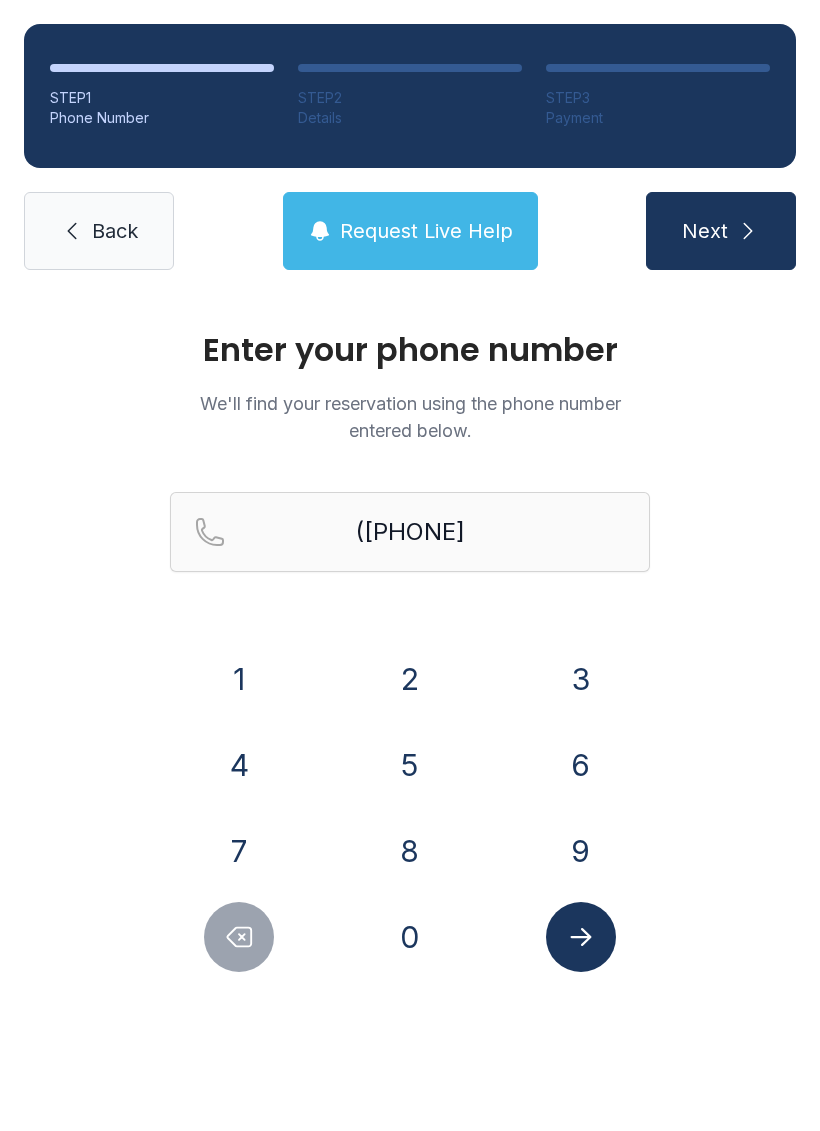 click on "4" at bounding box center (239, 679) 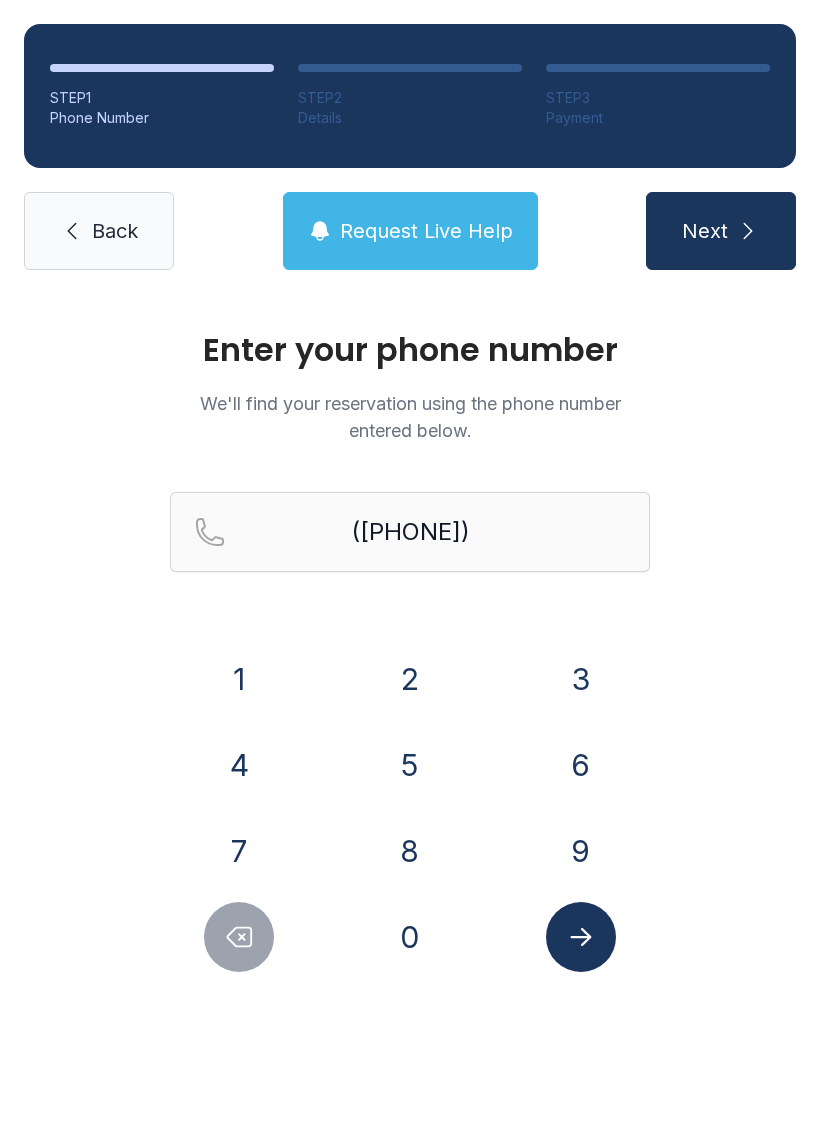 click on "3" at bounding box center (239, 679) 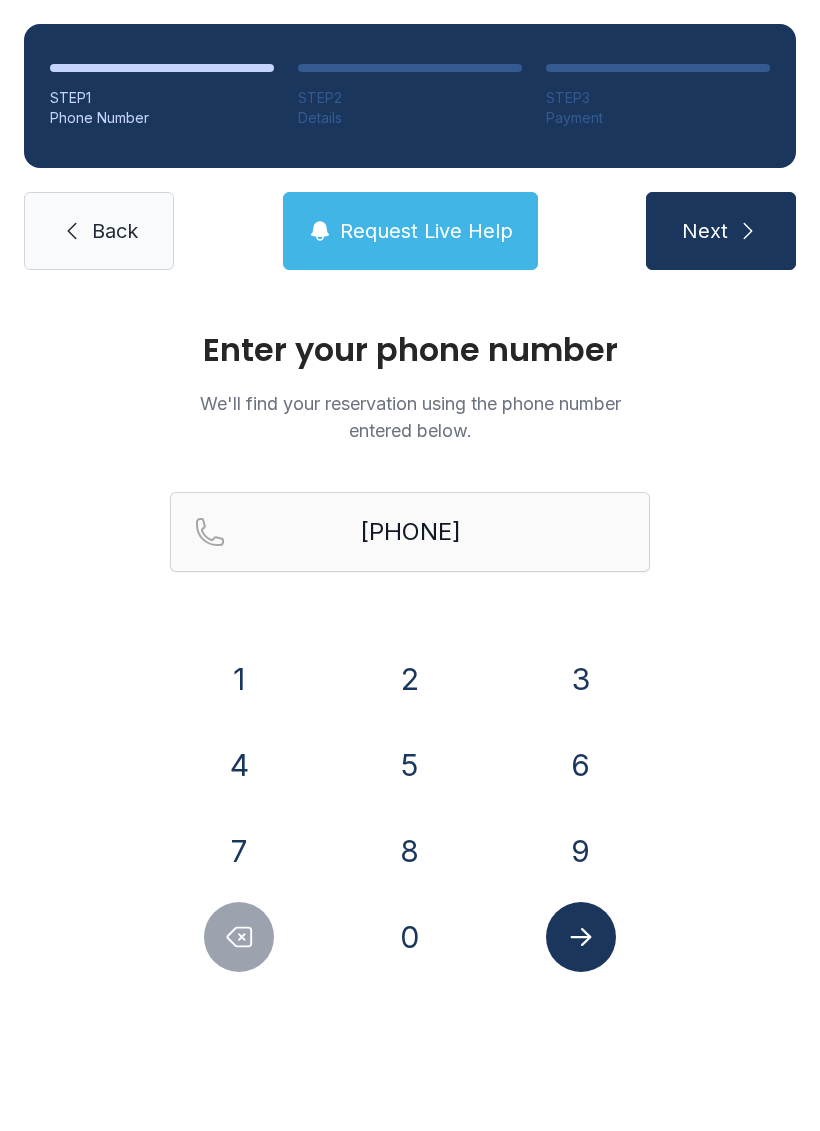 click on "3" at bounding box center (239, 679) 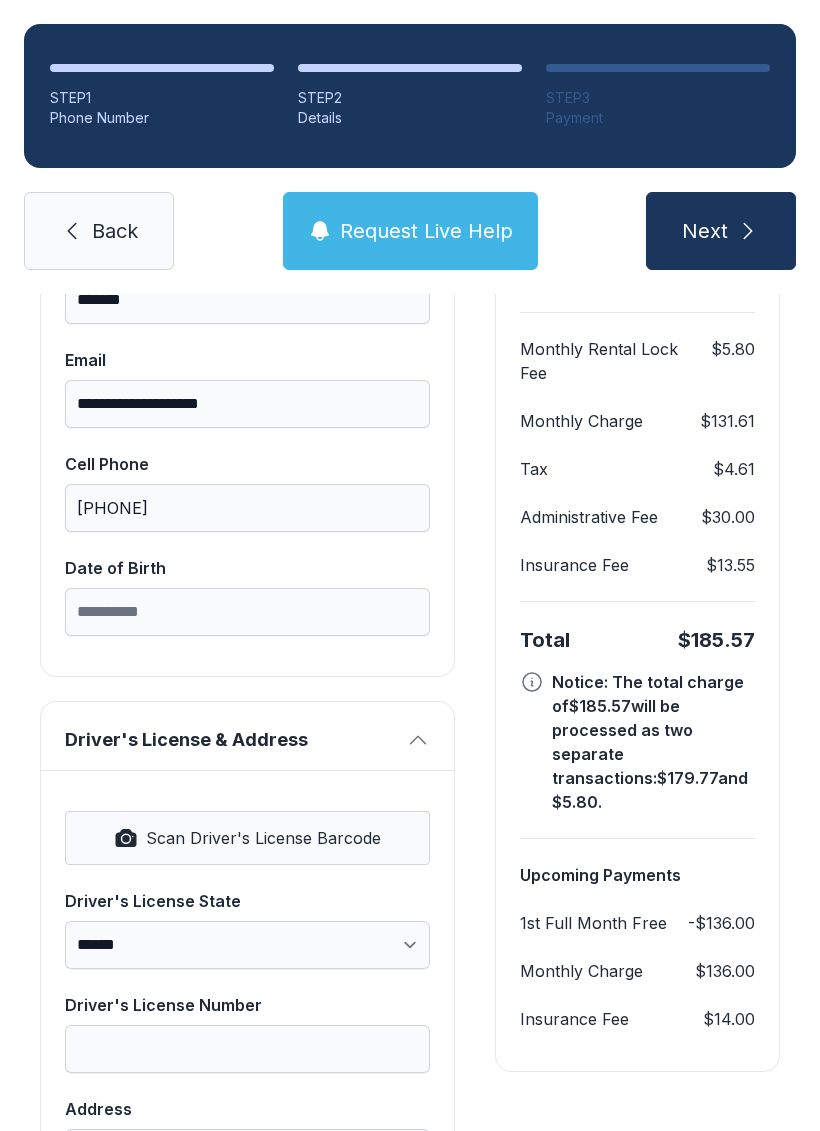 scroll, scrollTop: 398, scrollLeft: 0, axis: vertical 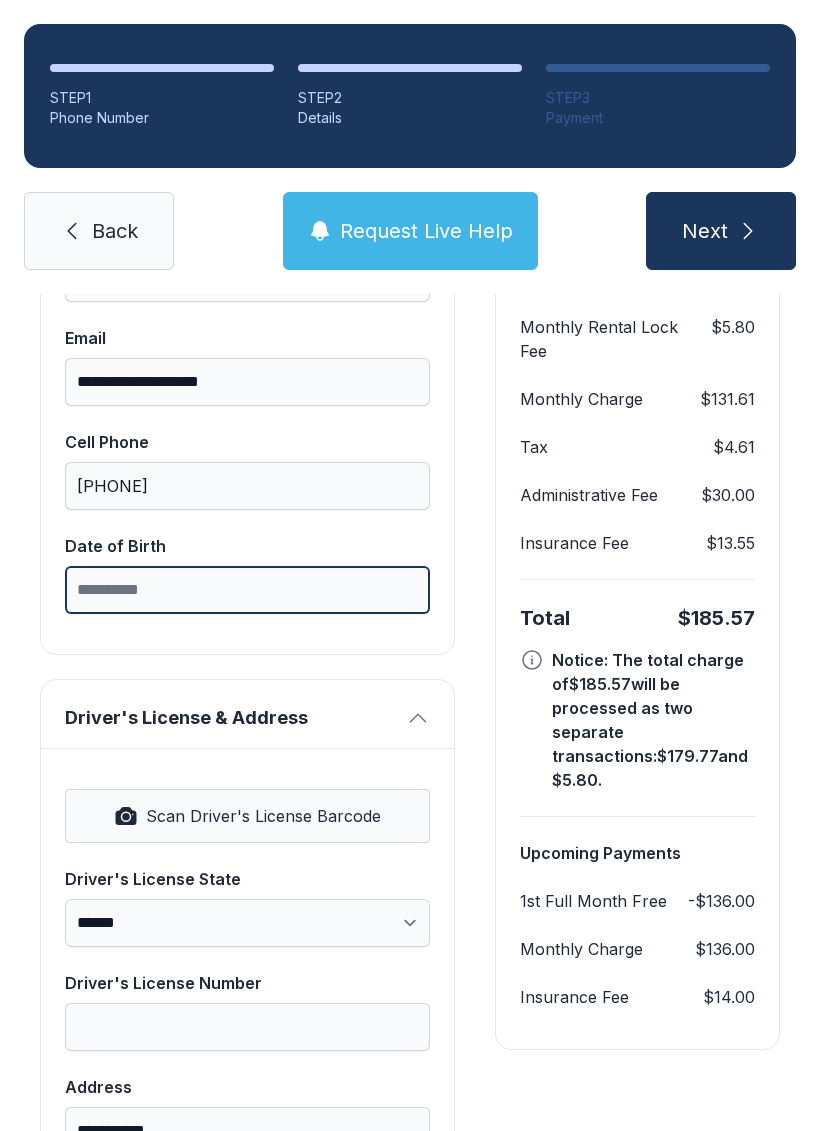 click on "Date of Birth" at bounding box center (247, 590) 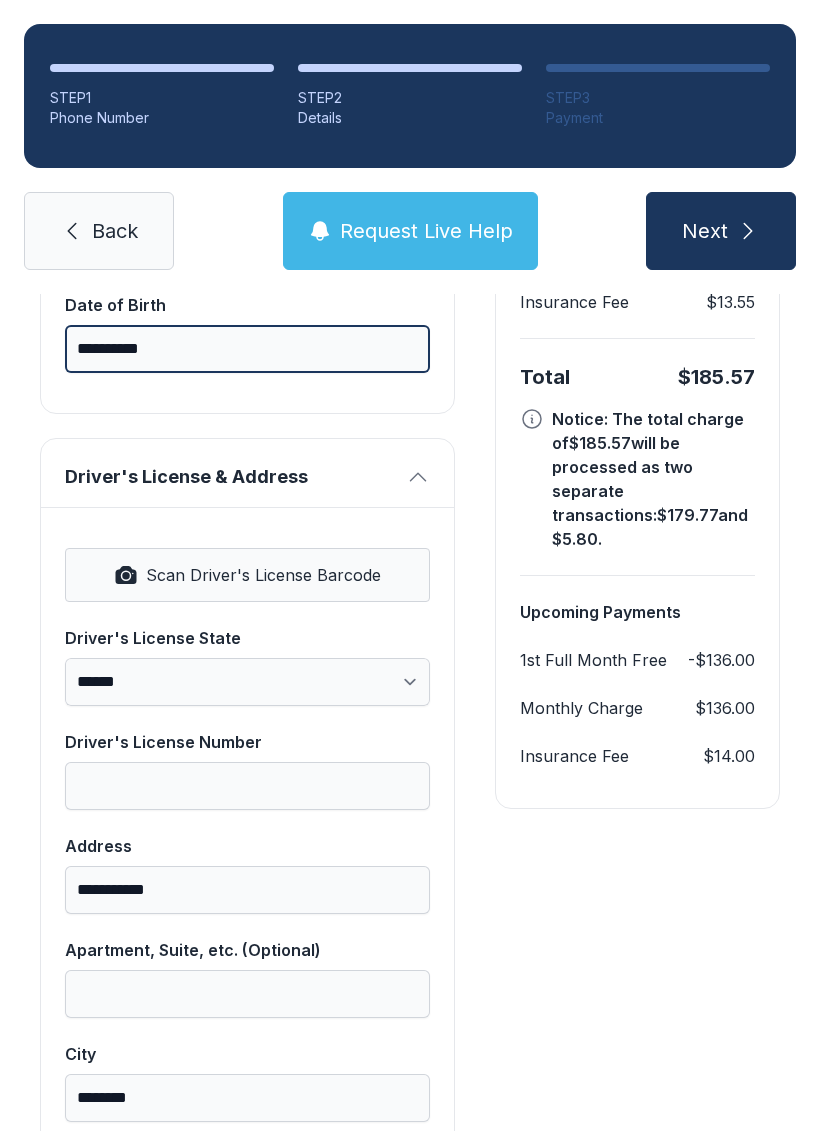 scroll, scrollTop: 665, scrollLeft: 0, axis: vertical 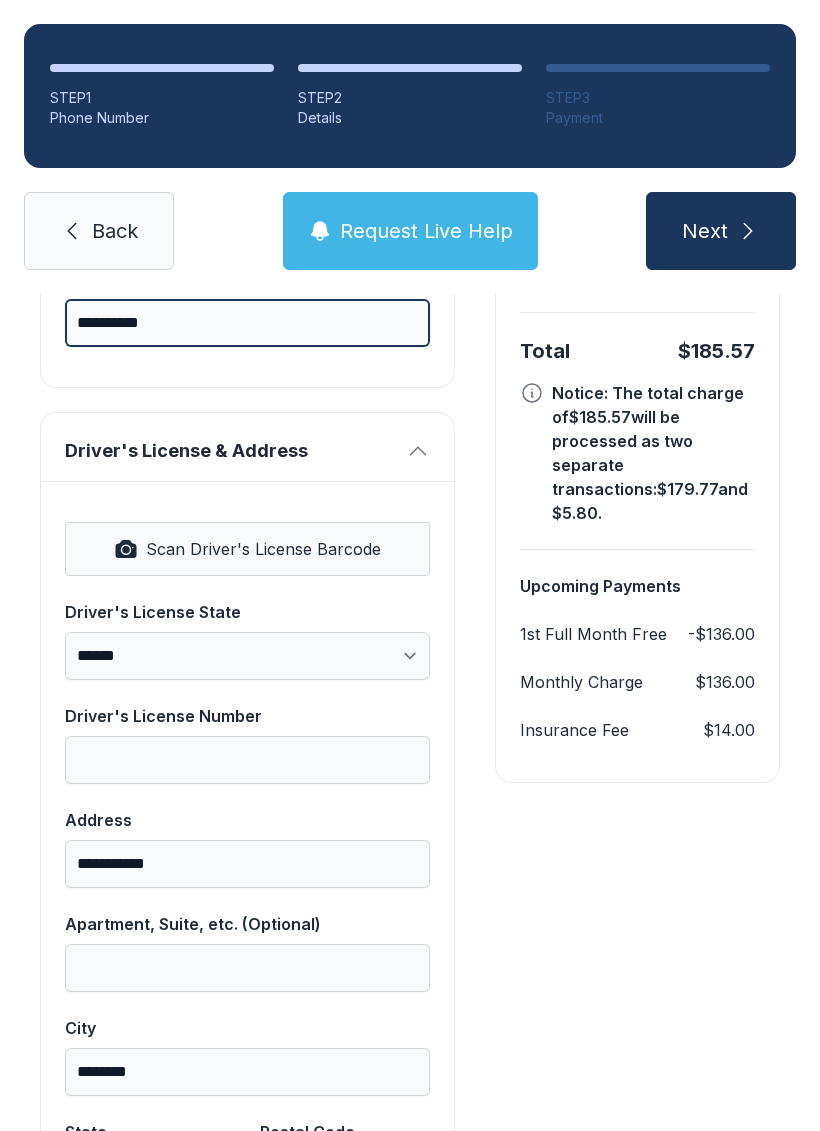 type on "**********" 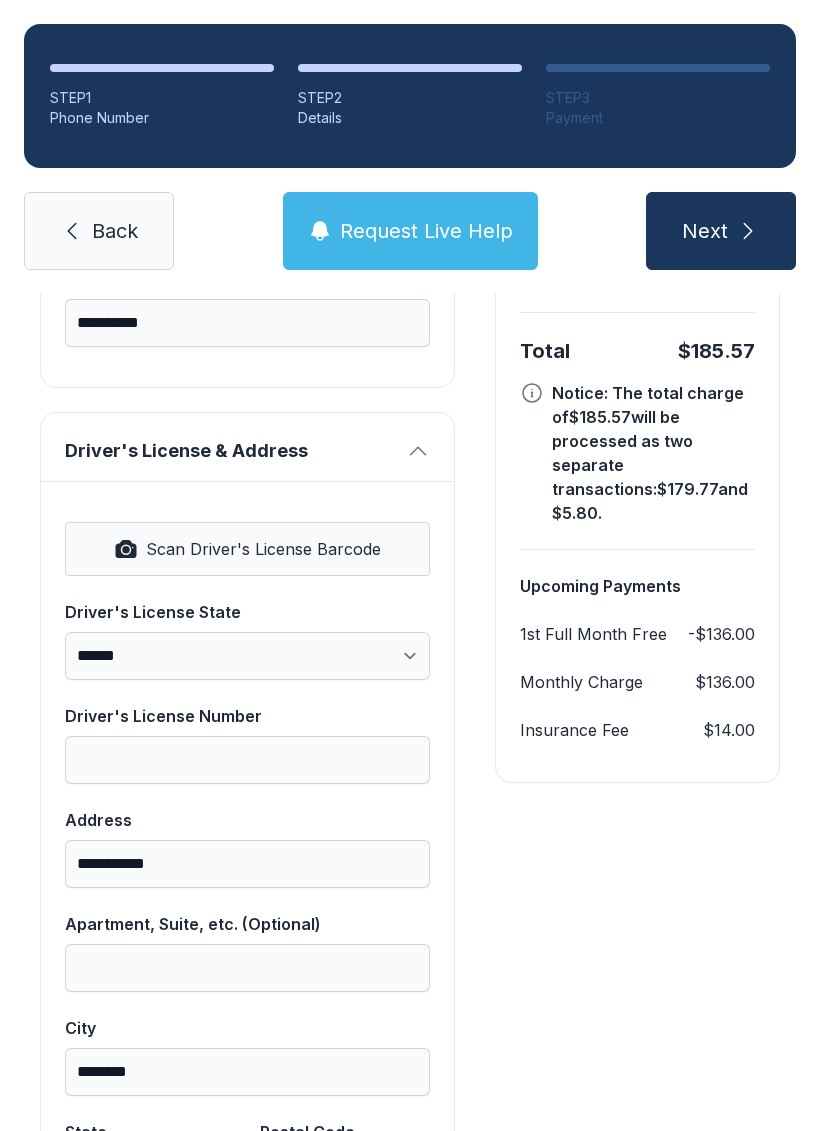 click on "Scan Driver's License Barcode" at bounding box center [263, 549] 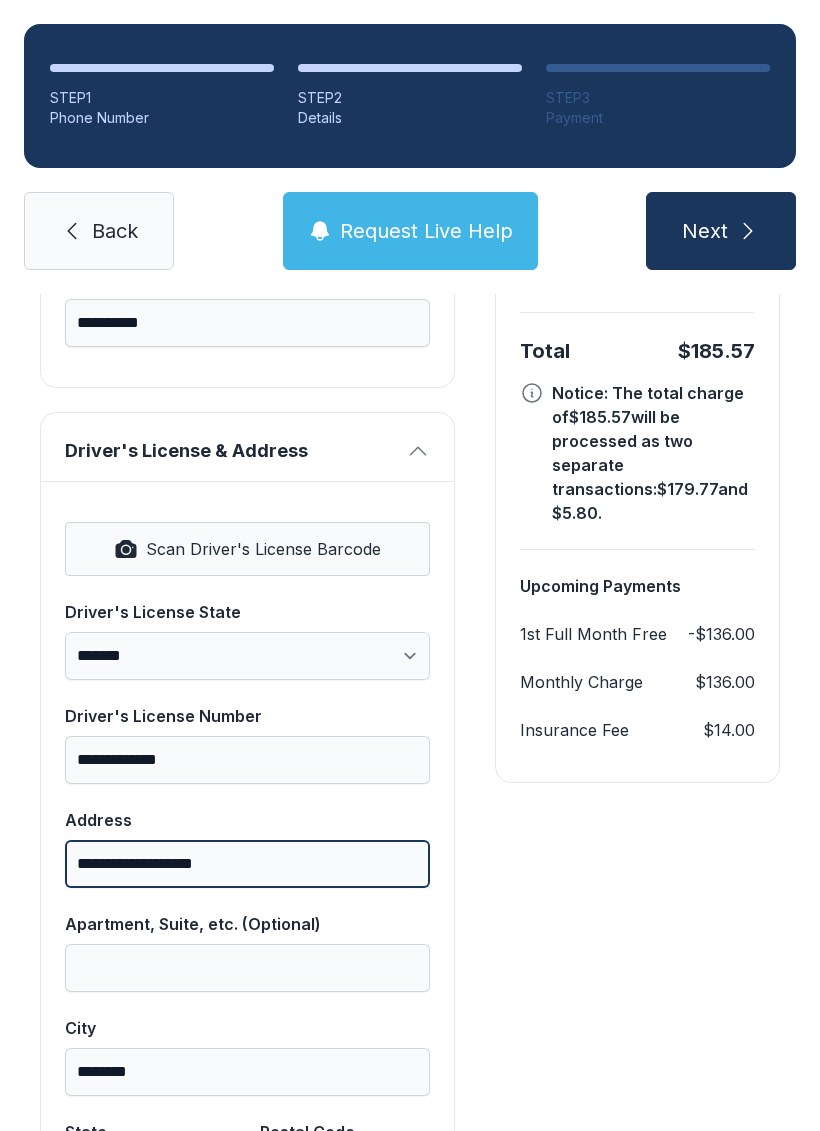 click on "**********" at bounding box center (247, 864) 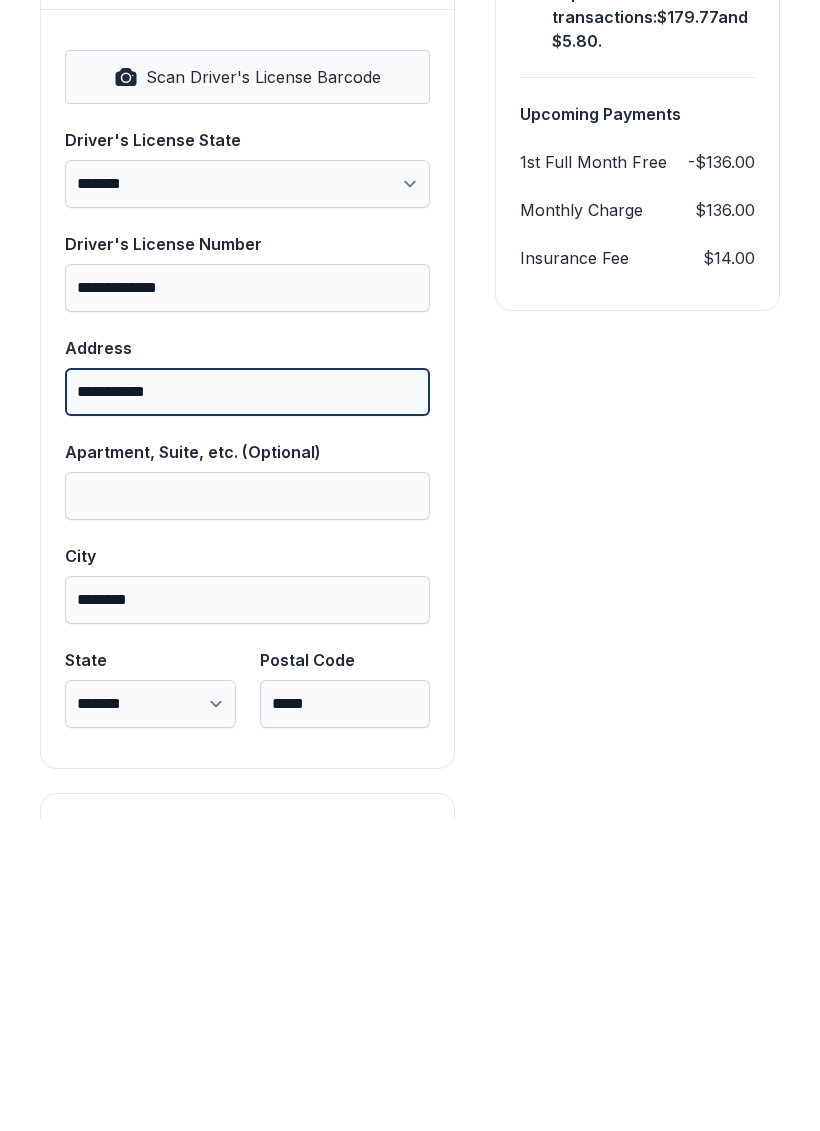 scroll, scrollTop: 898, scrollLeft: 0, axis: vertical 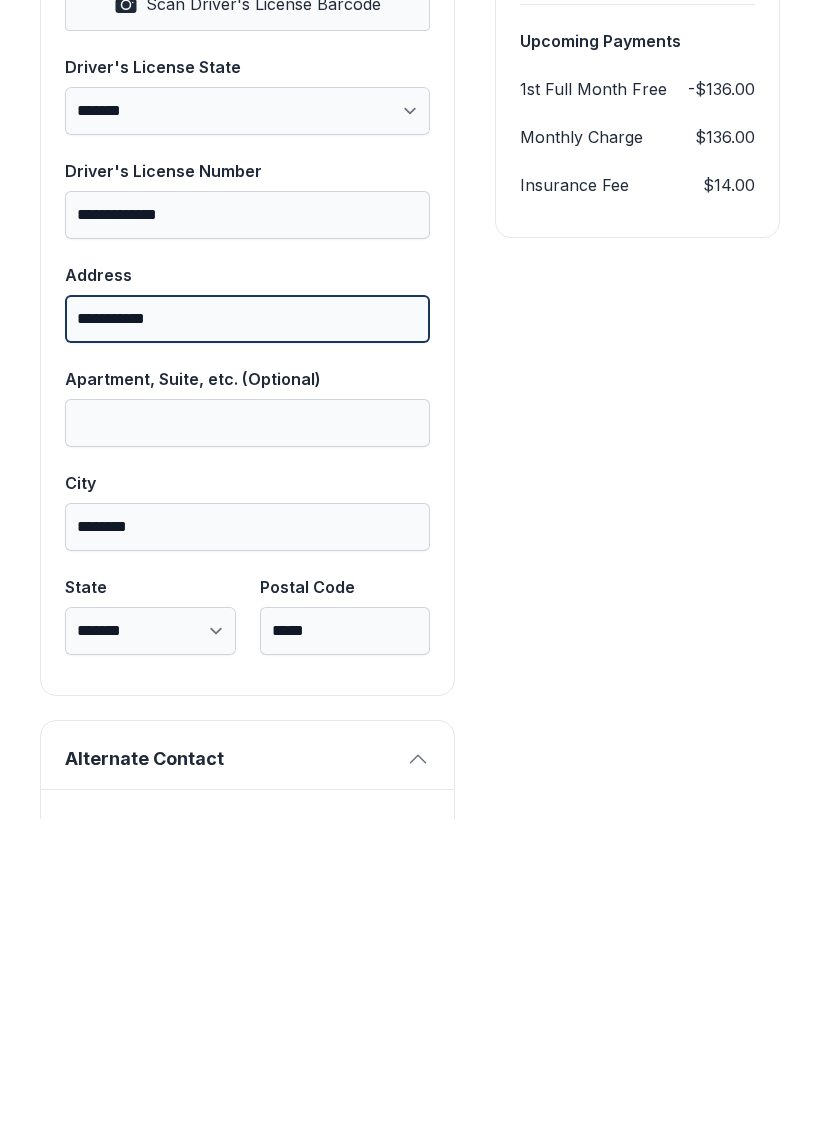 type on "**********" 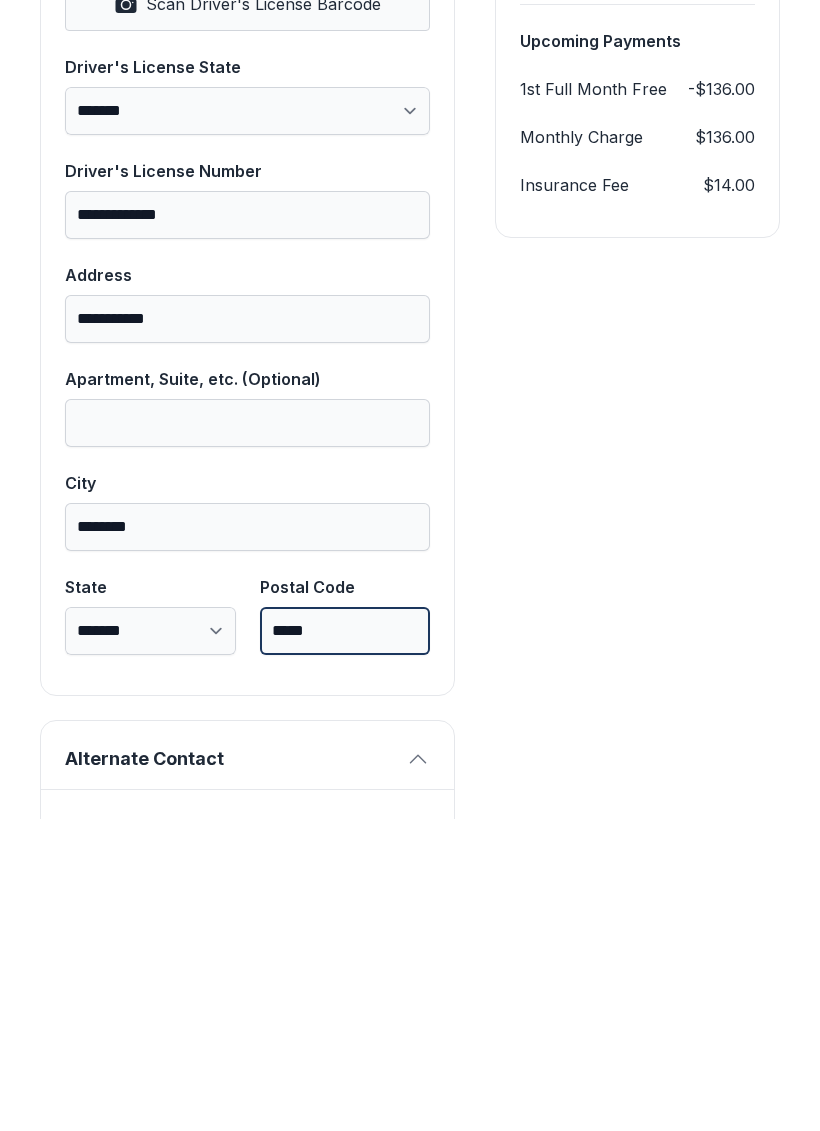 click on "*****" at bounding box center [345, 943] 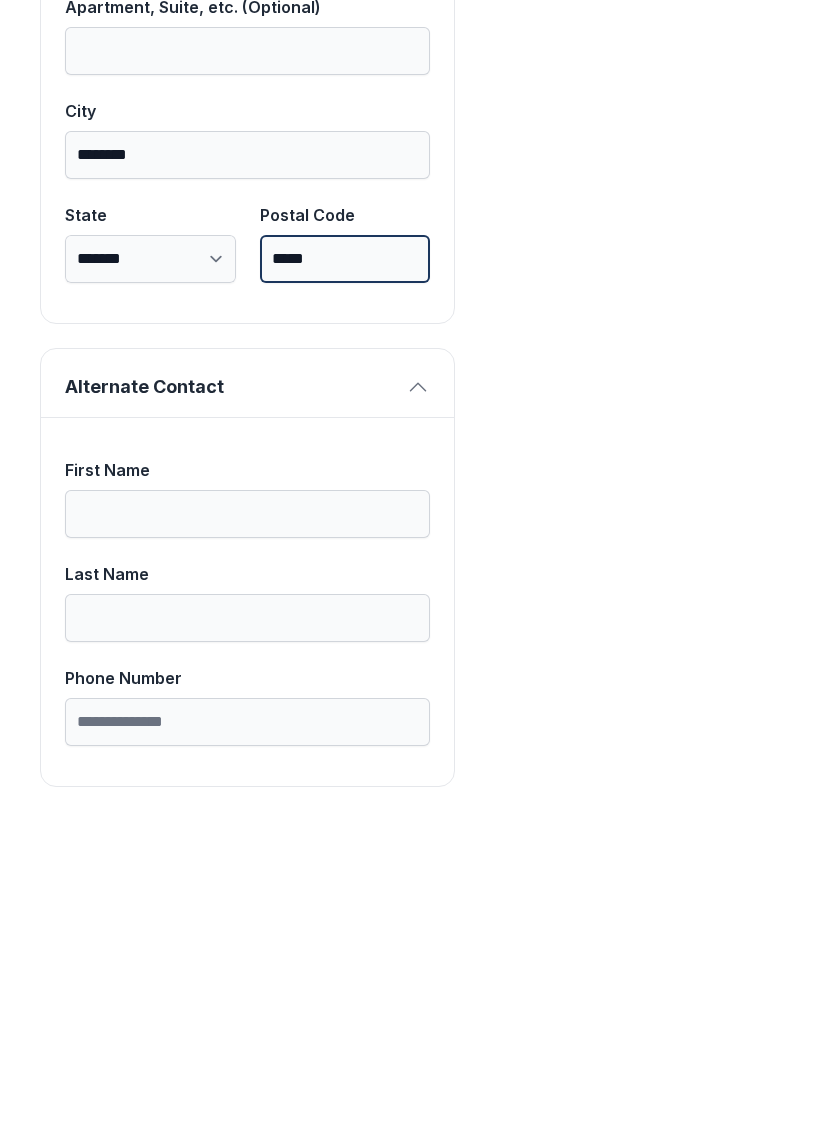 scroll, scrollTop: 1269, scrollLeft: 0, axis: vertical 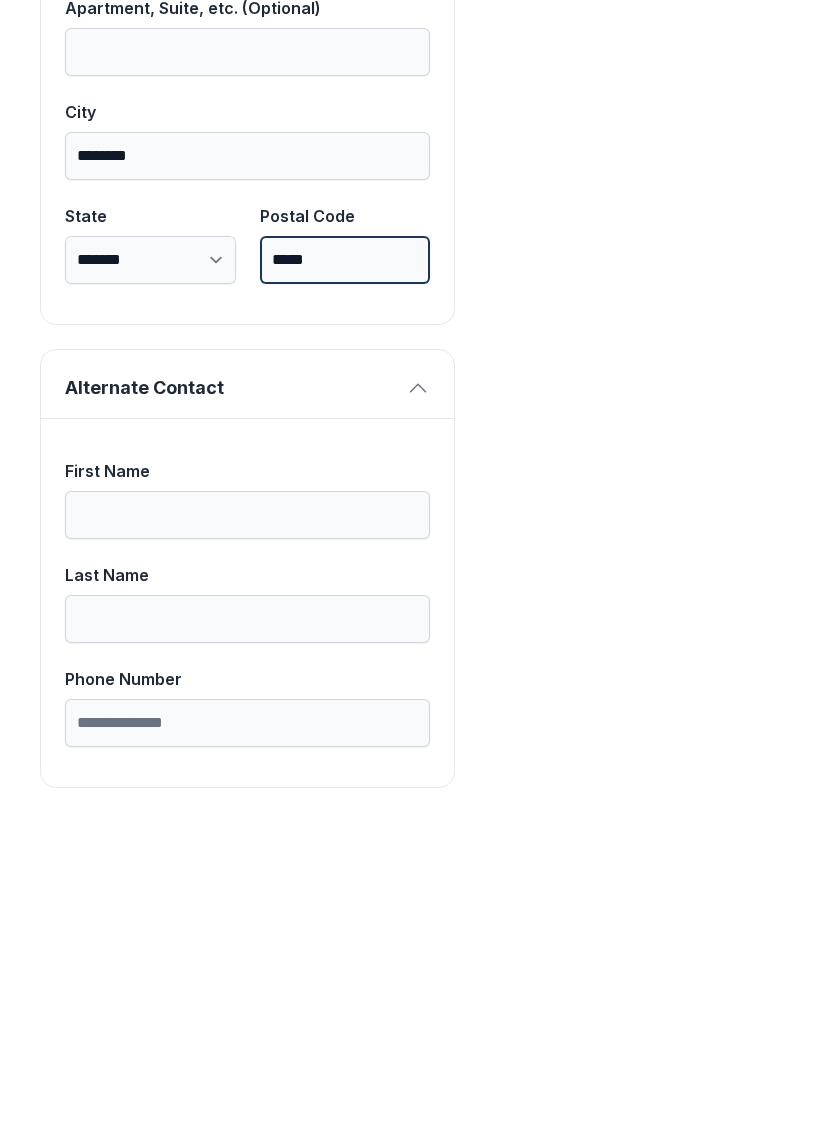 type on "*****" 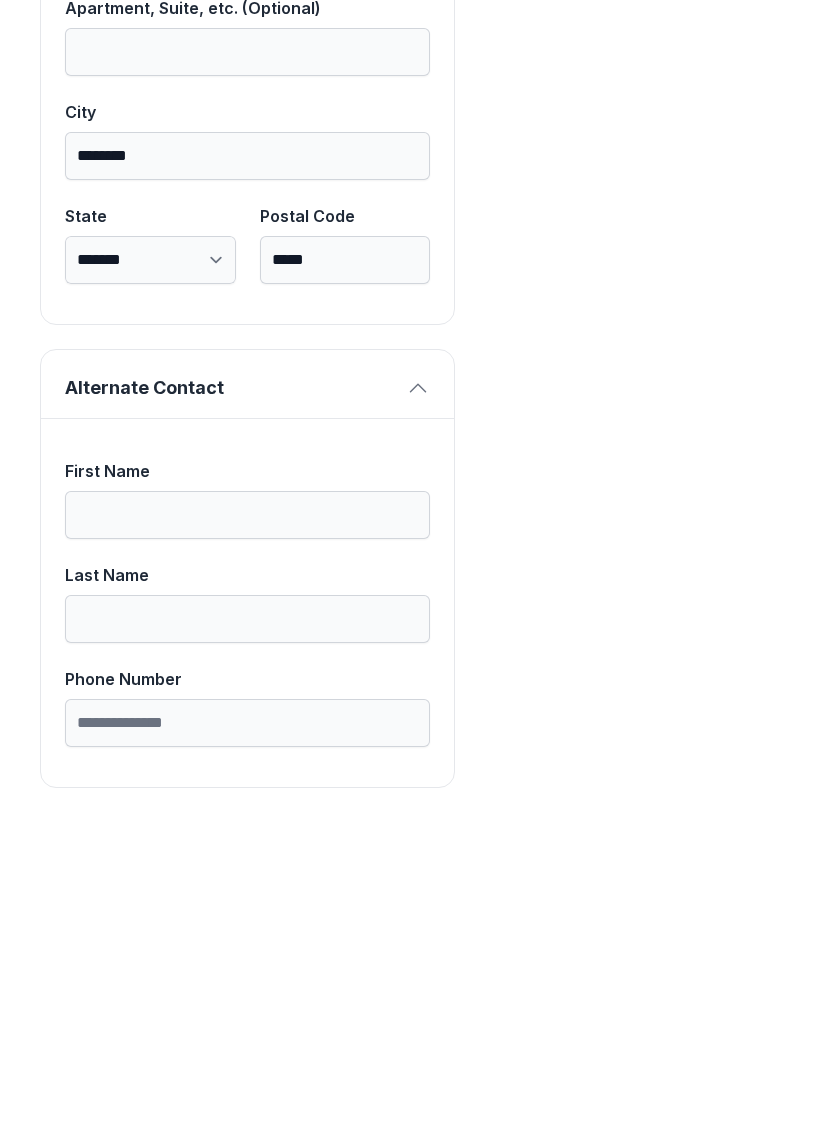 click on "First Name" at bounding box center (247, 827) 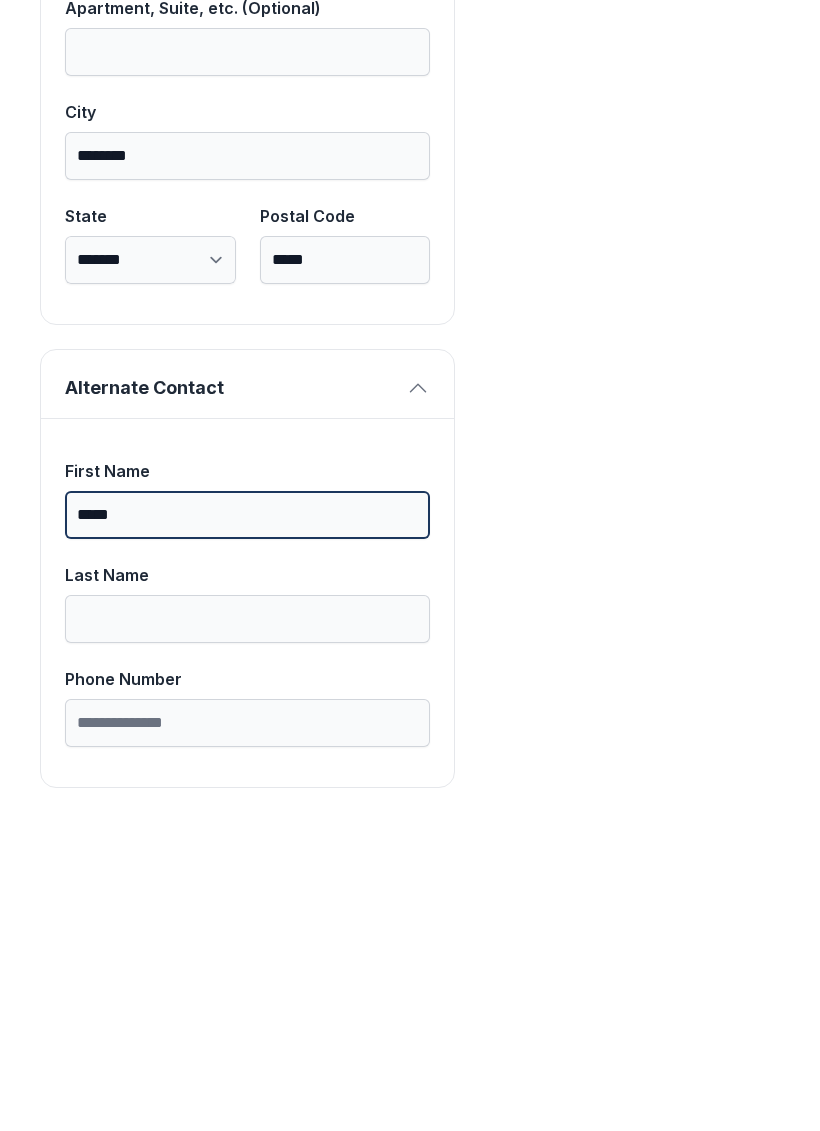 type on "*****" 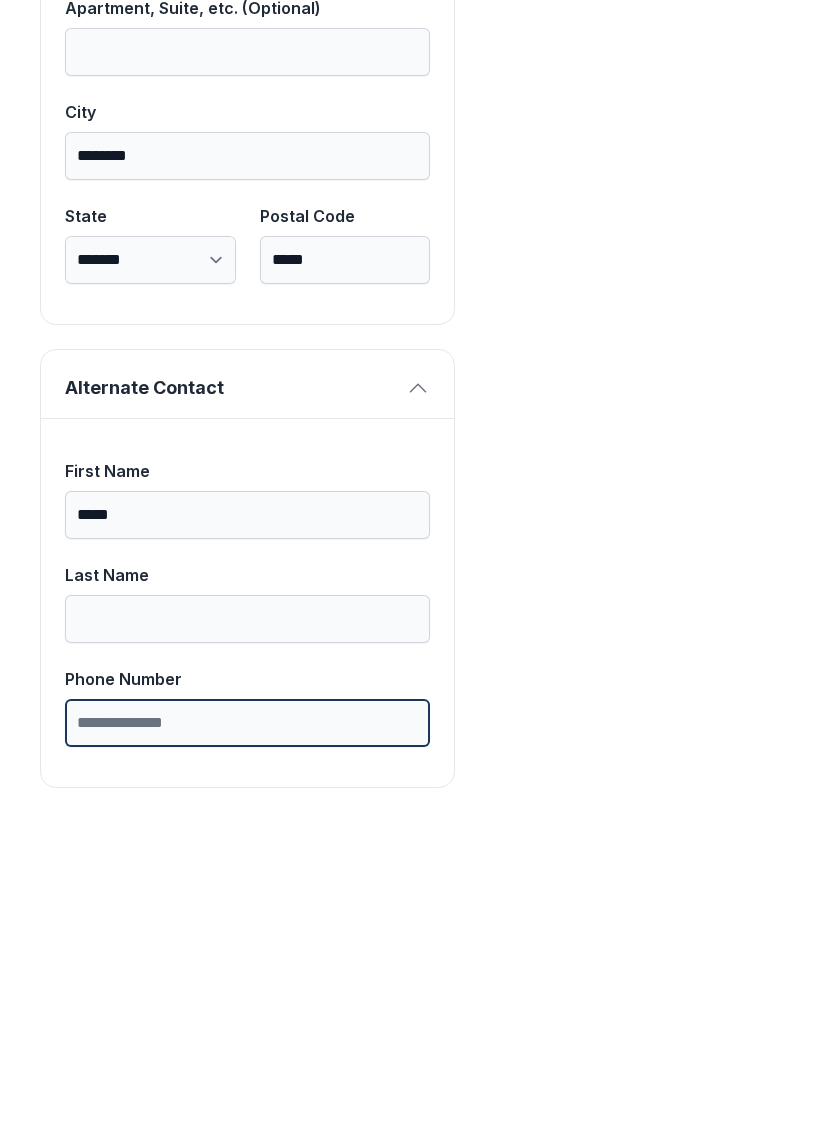 click on "Phone Number" at bounding box center [247, 1035] 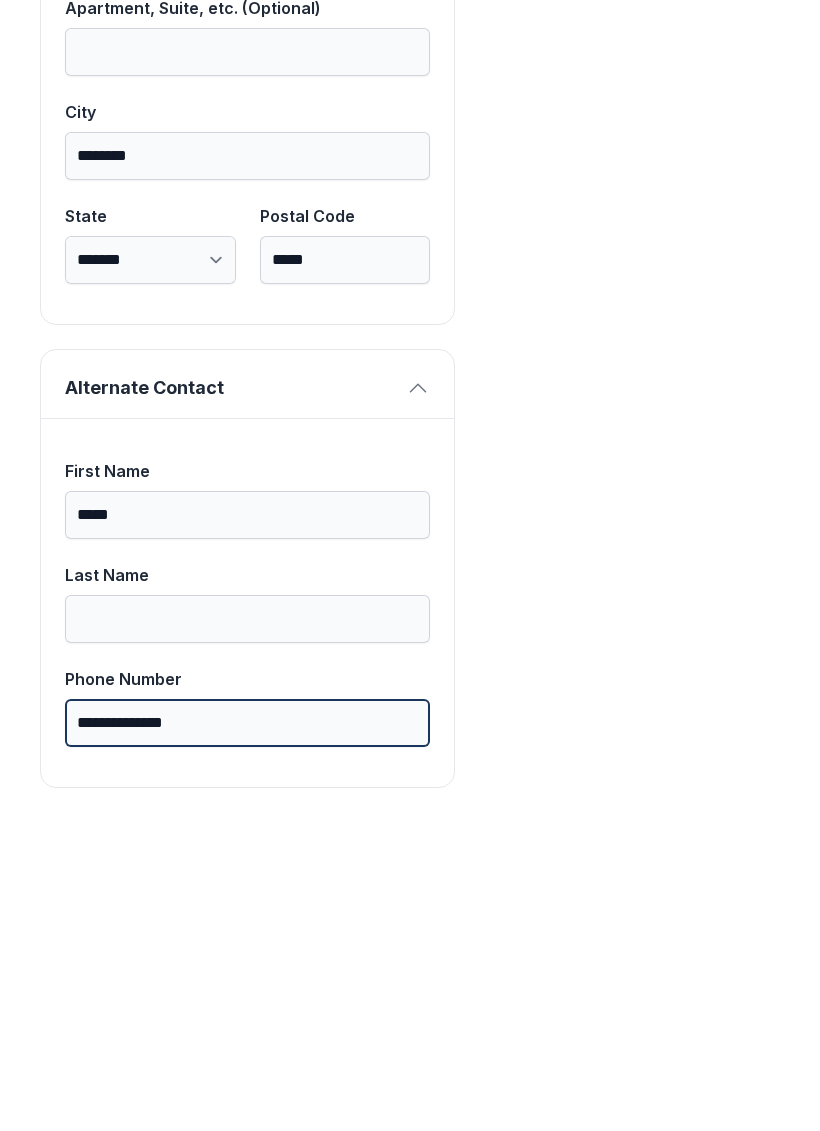 type on "**********" 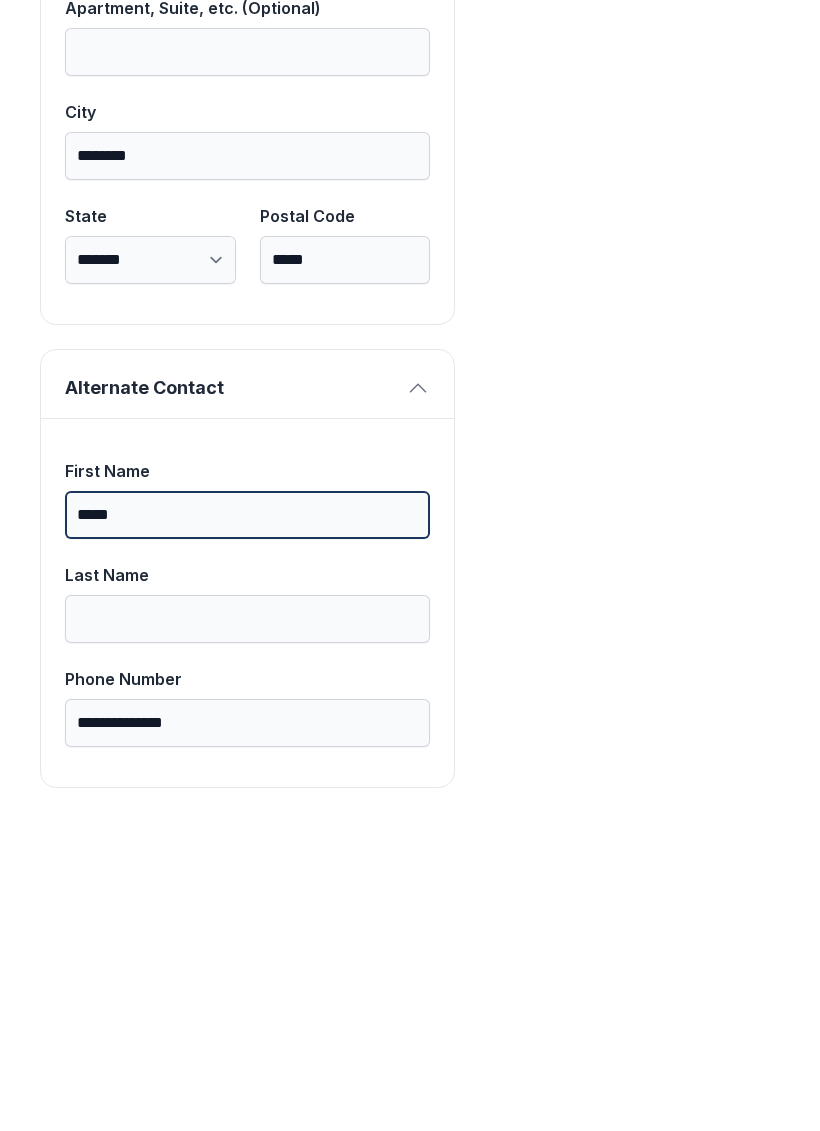 click on "*****" at bounding box center [247, 827] 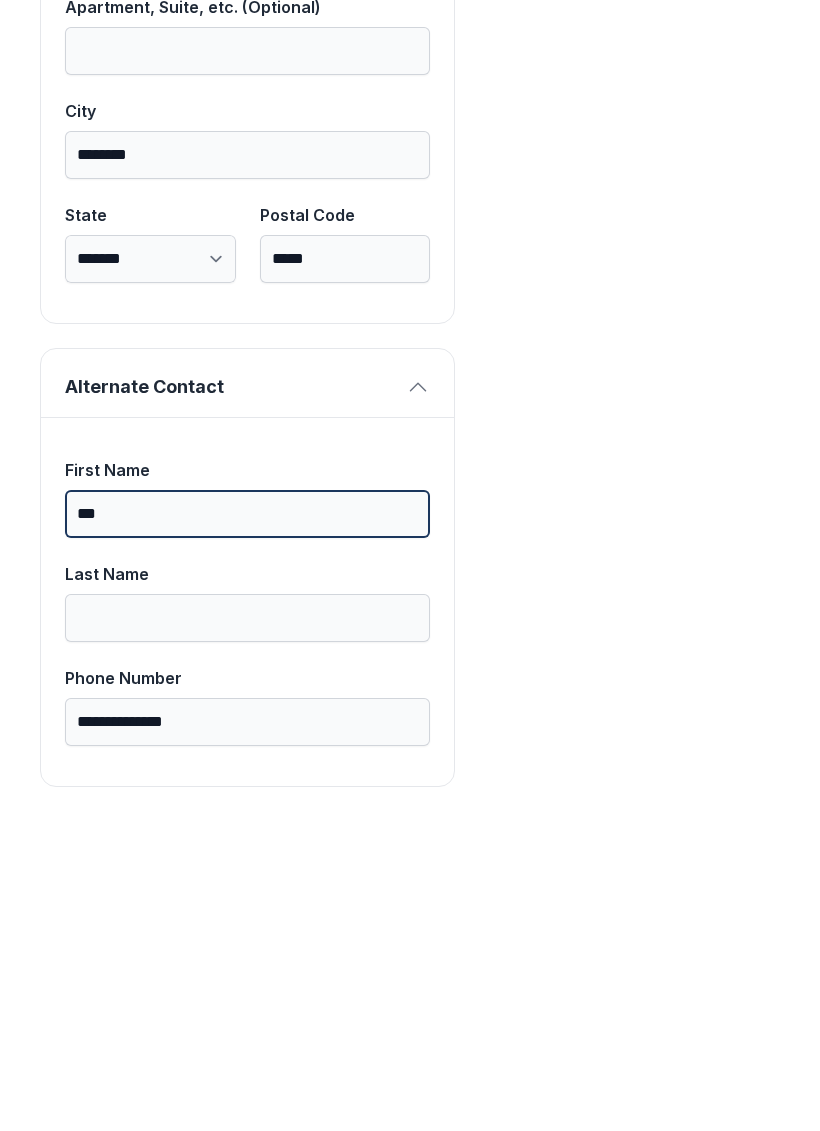 scroll, scrollTop: 1269, scrollLeft: 0, axis: vertical 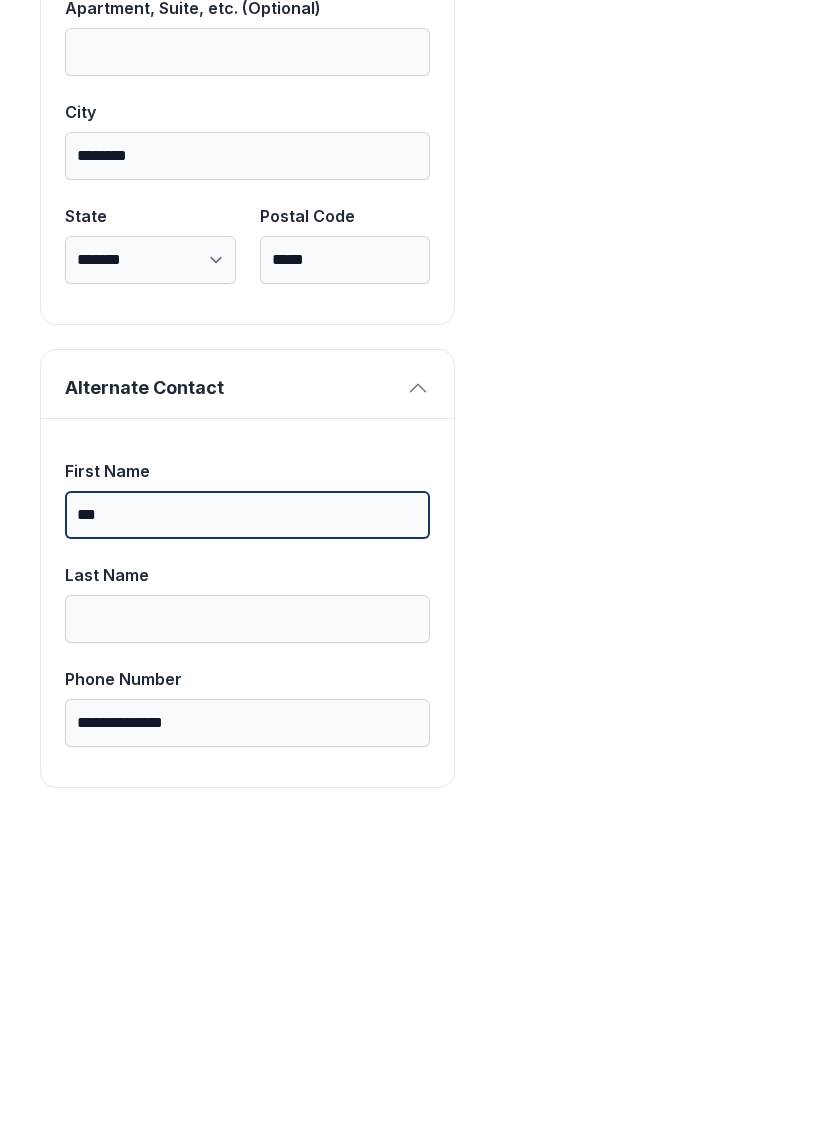 type on "***" 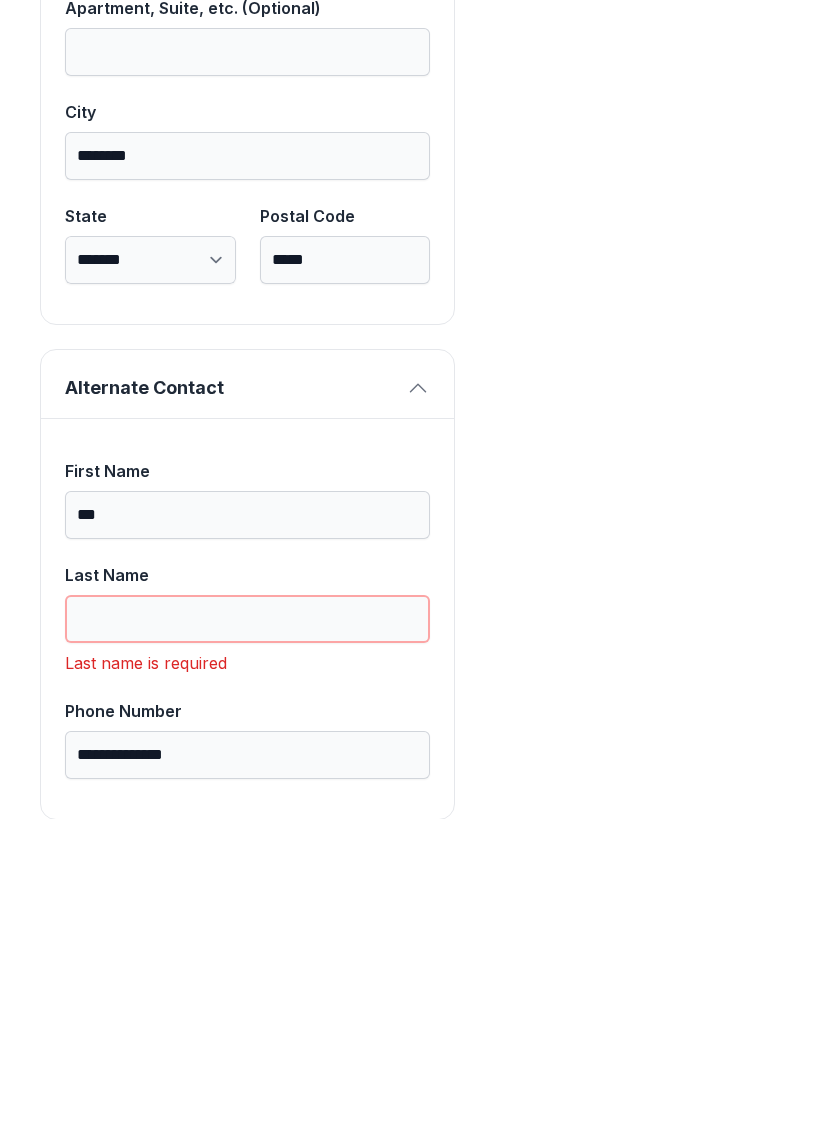 click on "Last Name" at bounding box center (247, 931) 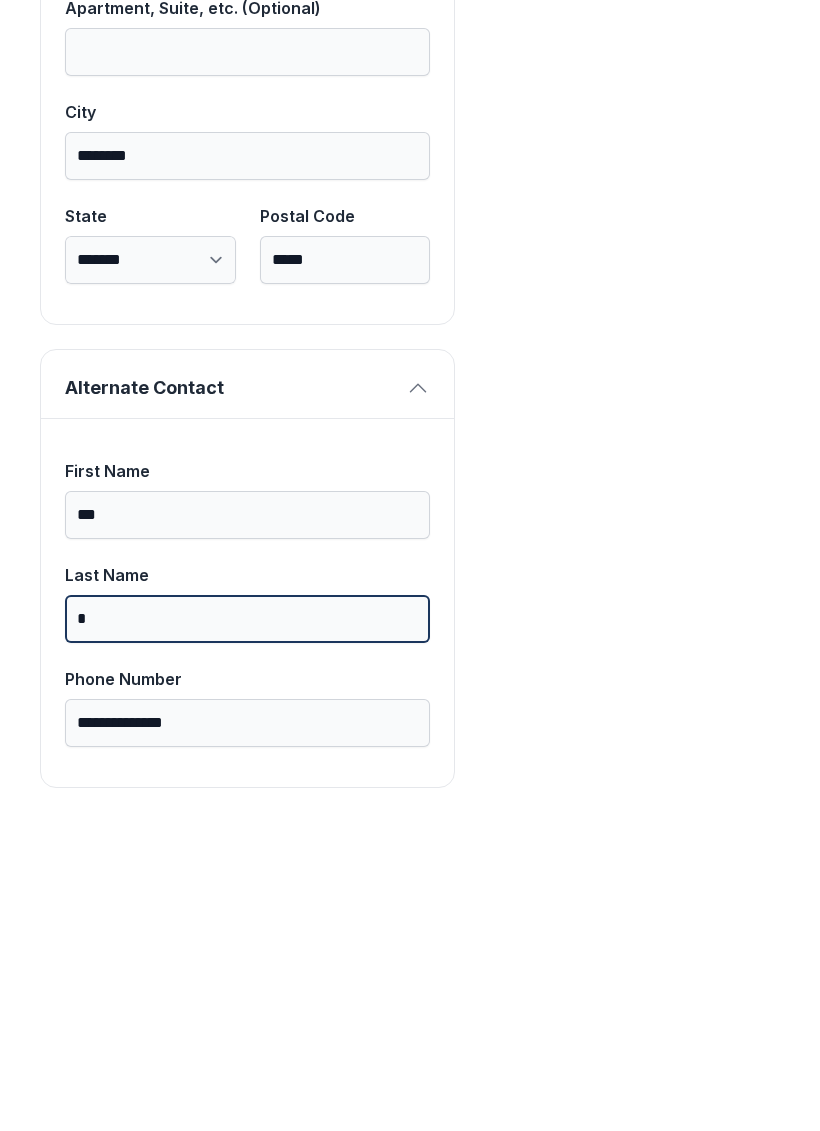 type on "*" 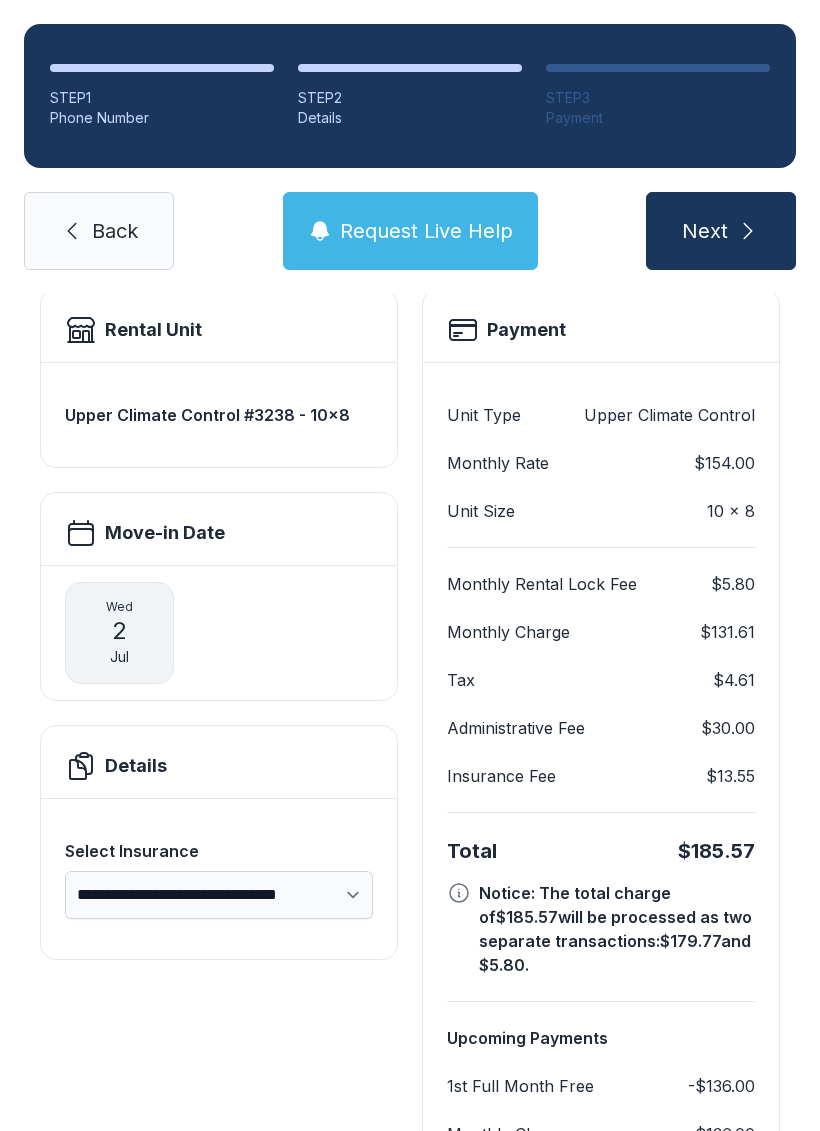 scroll, scrollTop: 123, scrollLeft: 0, axis: vertical 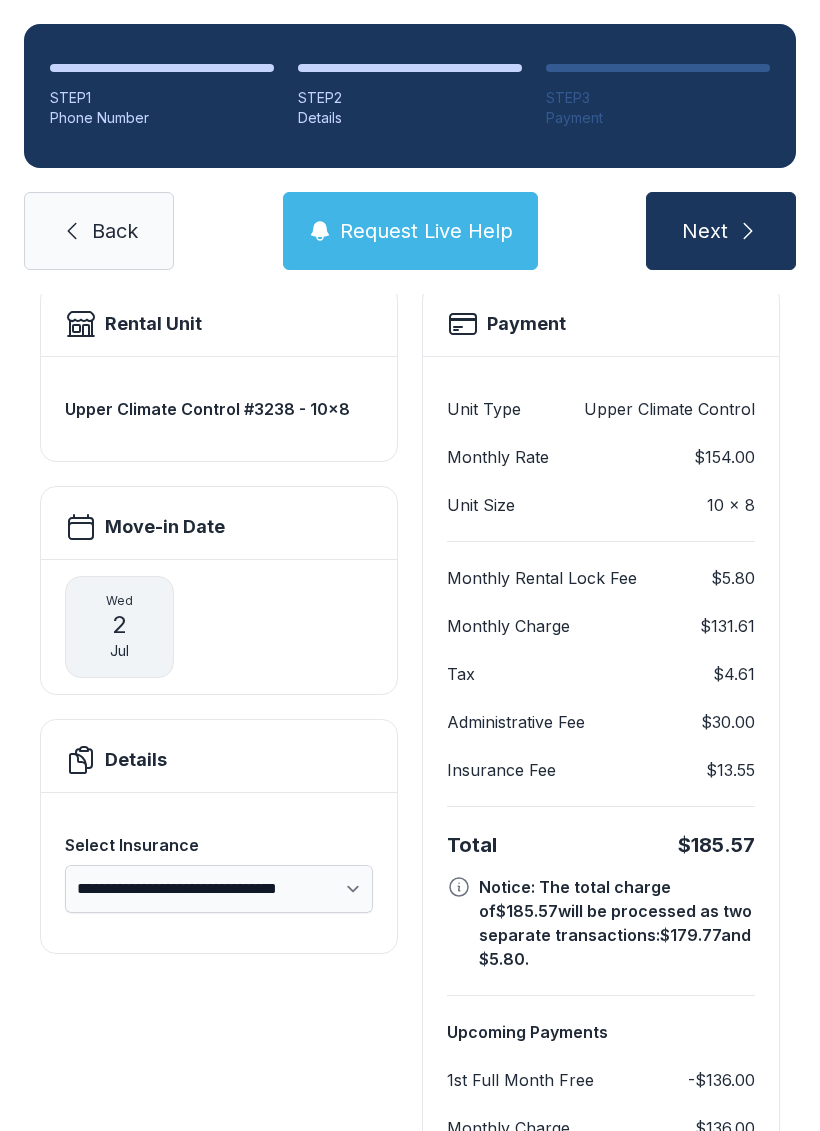 click on "**********" at bounding box center [219, 889] 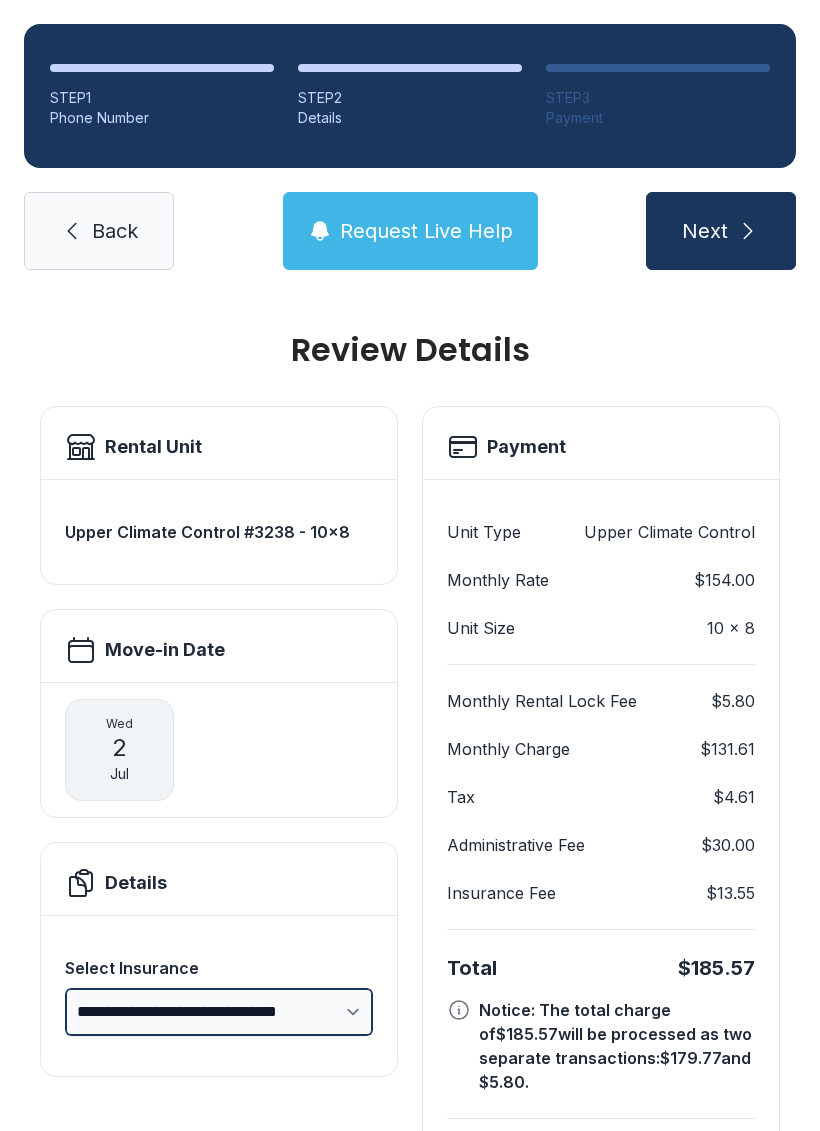 scroll, scrollTop: 0, scrollLeft: 0, axis: both 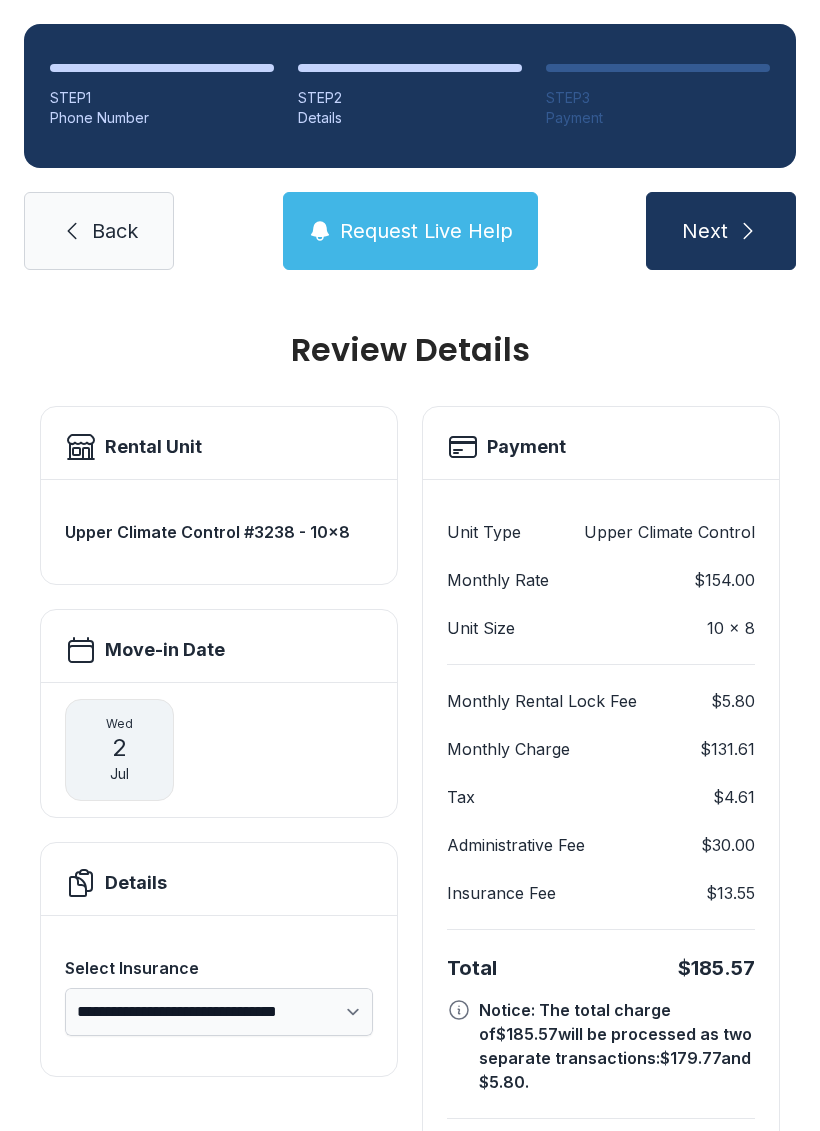 click on "Next" at bounding box center [705, 231] 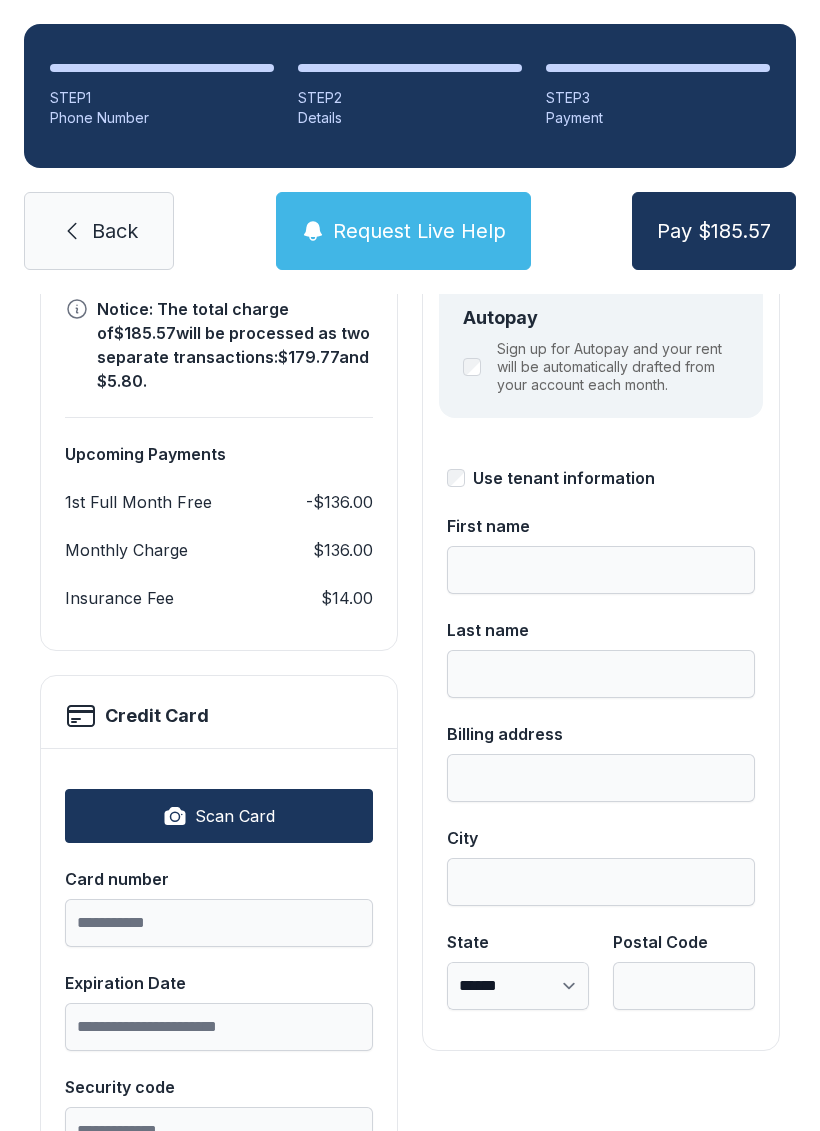 scroll, scrollTop: 266, scrollLeft: 0, axis: vertical 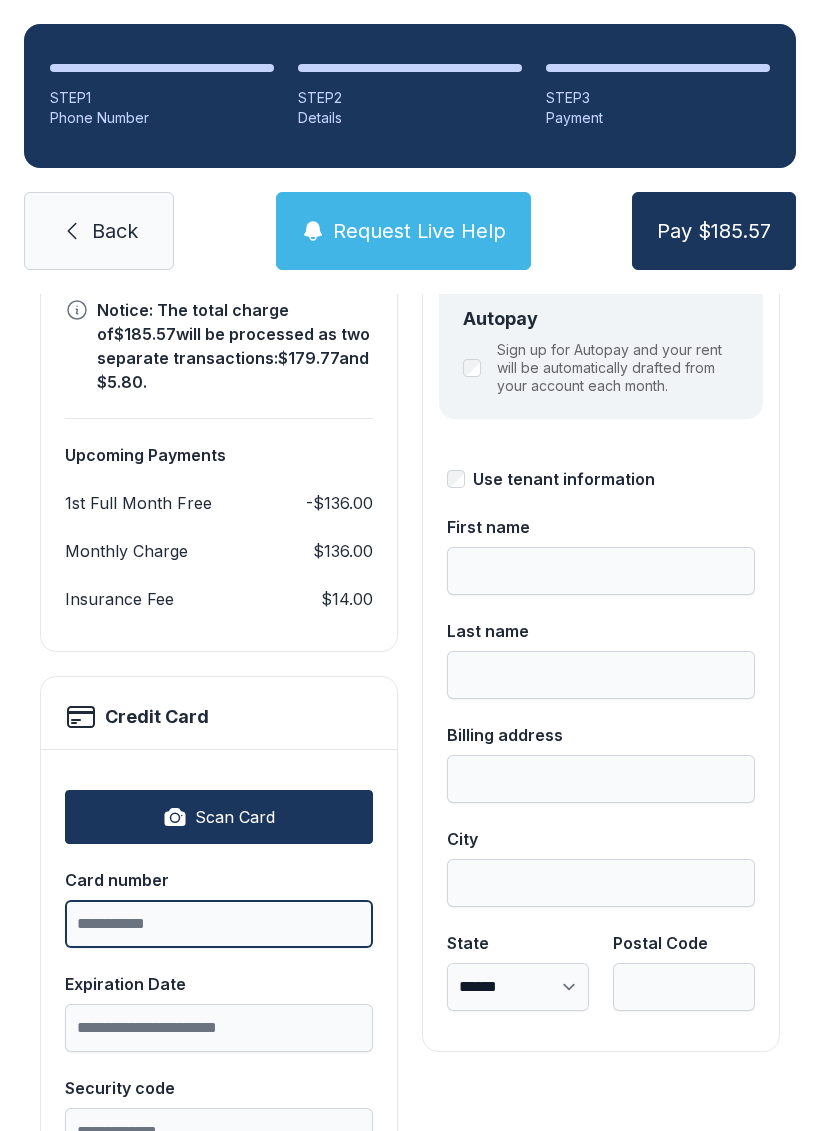 click on "Card number" at bounding box center (219, 924) 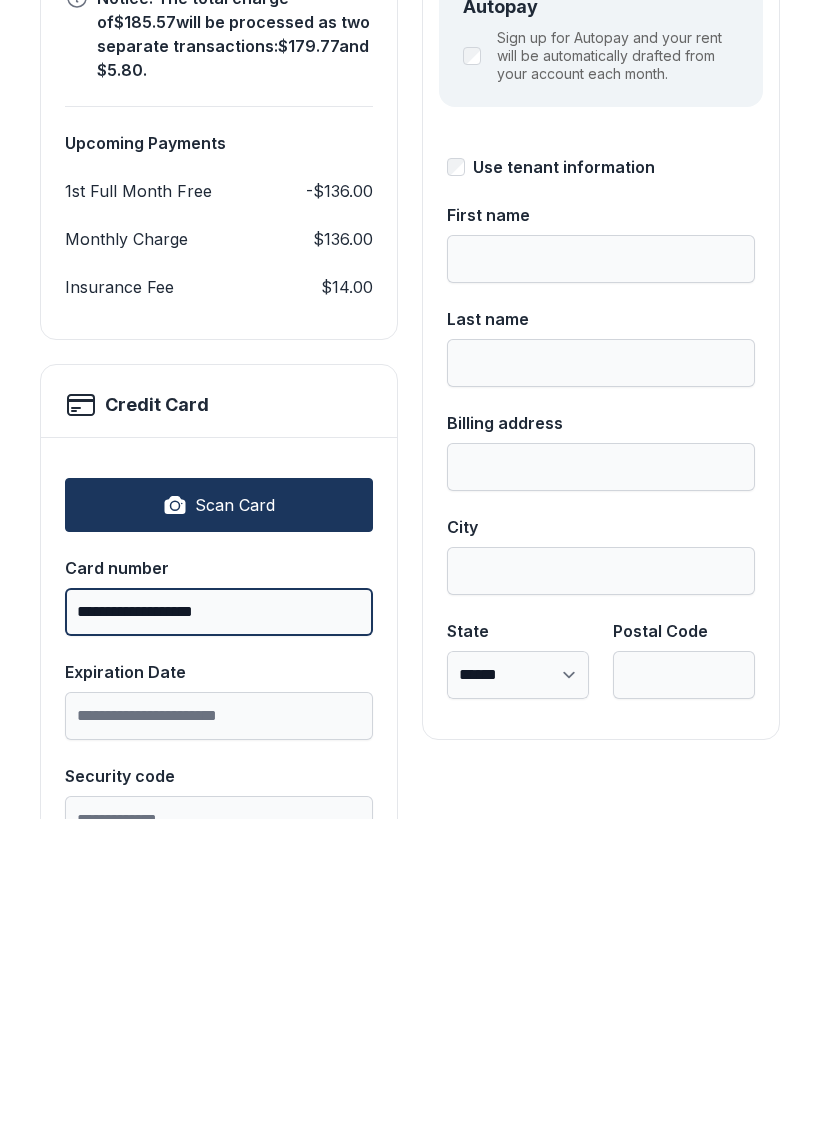 type on "**********" 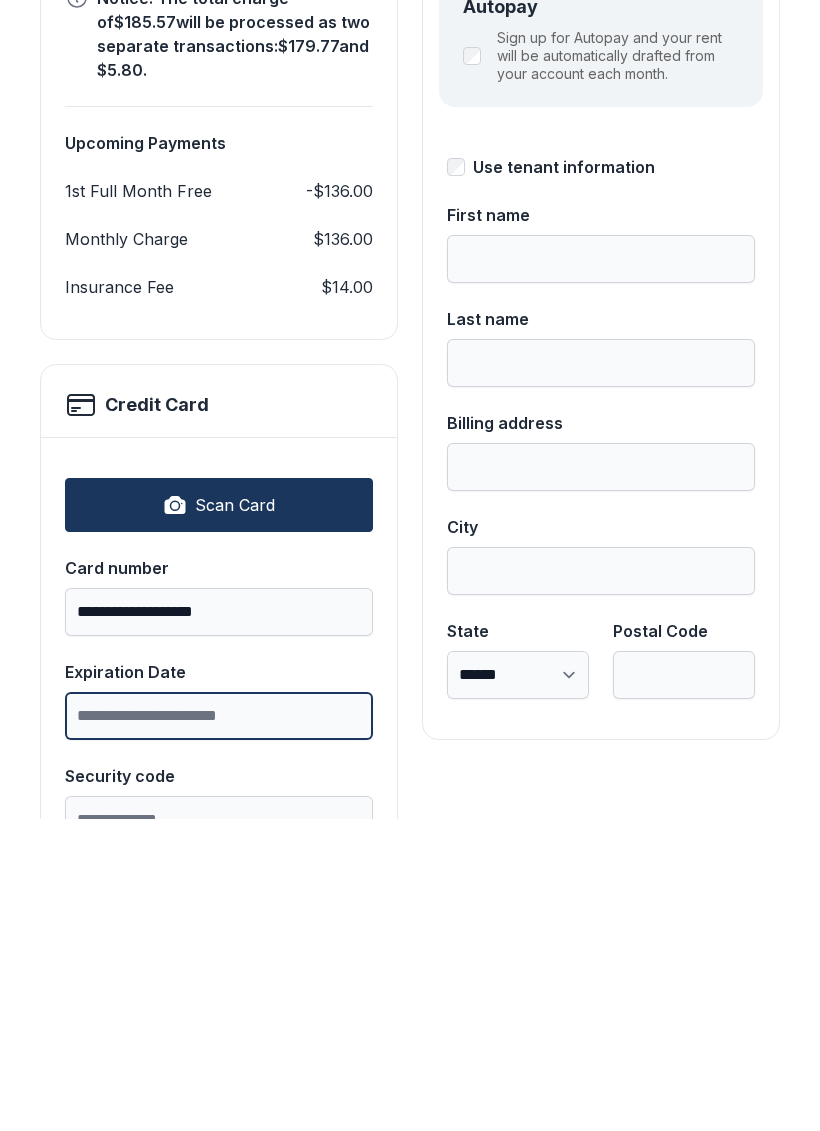 click on "Expiration Date" at bounding box center [219, 1028] 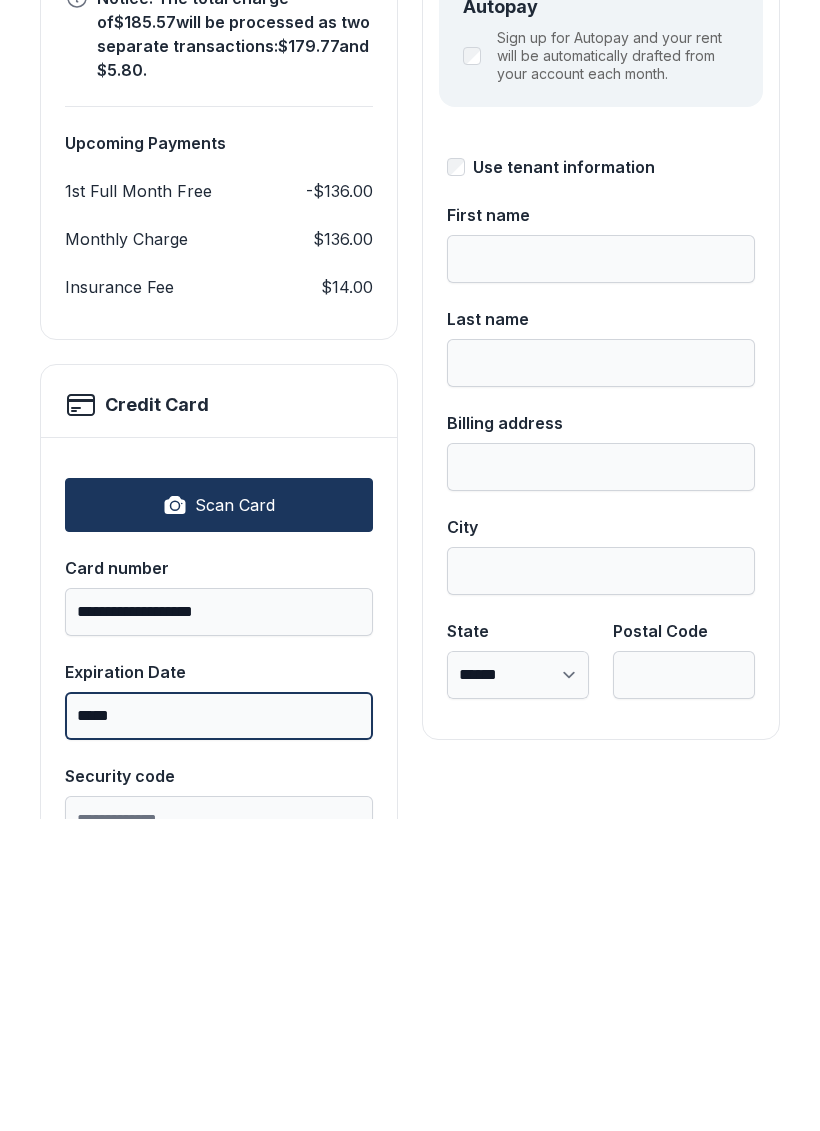 type on "*****" 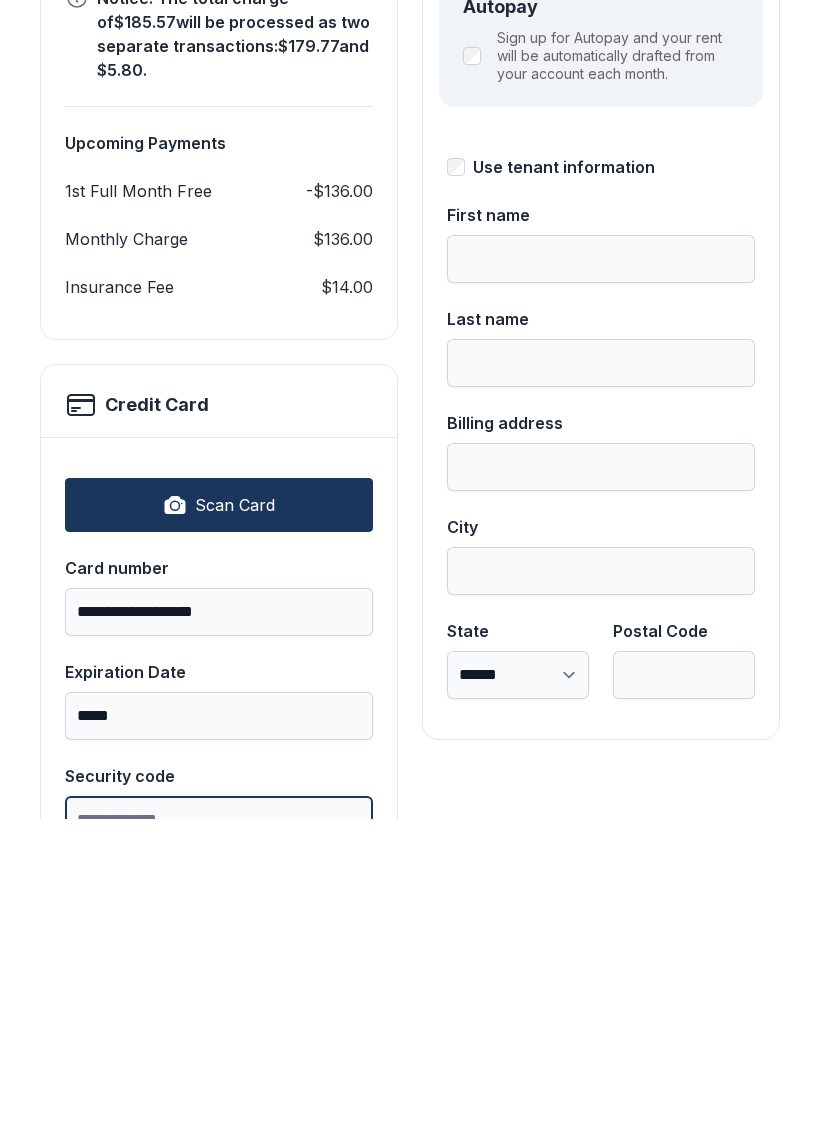 click on "Security code" at bounding box center (219, 1132) 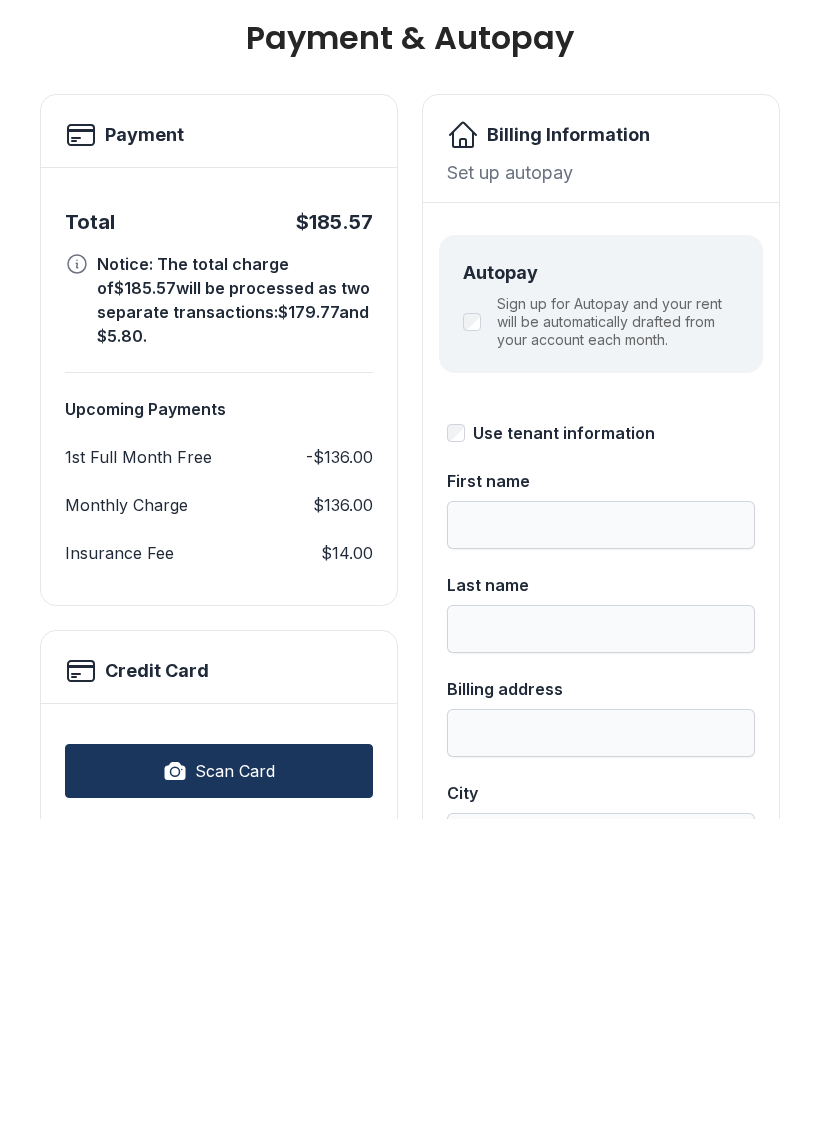 scroll, scrollTop: 0, scrollLeft: 0, axis: both 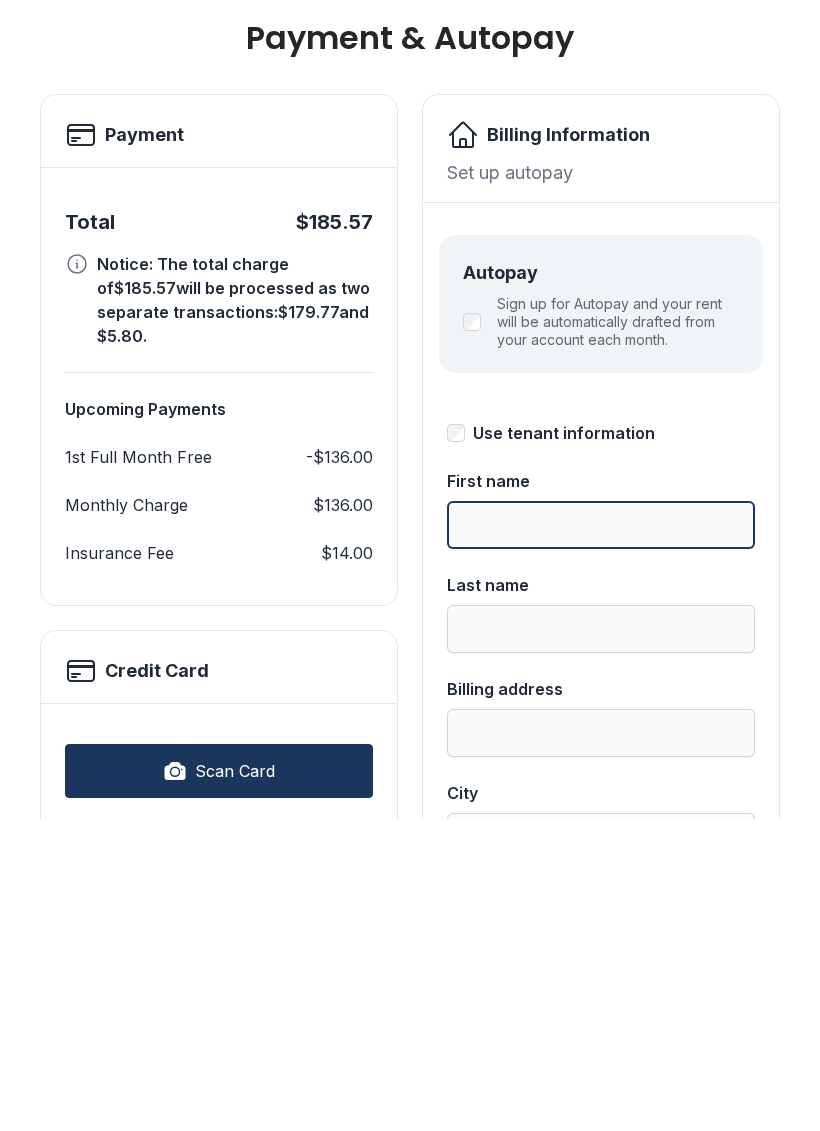 click on "First name" at bounding box center [601, 837] 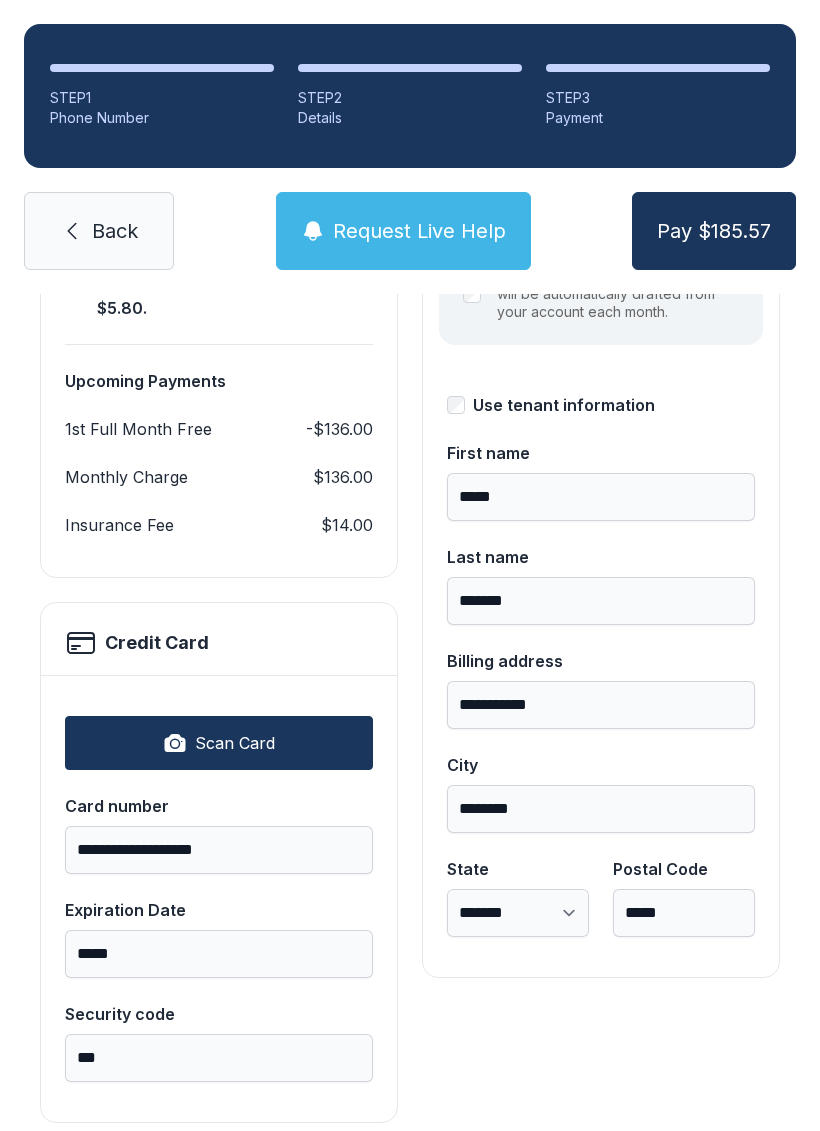 scroll, scrollTop: 339, scrollLeft: 0, axis: vertical 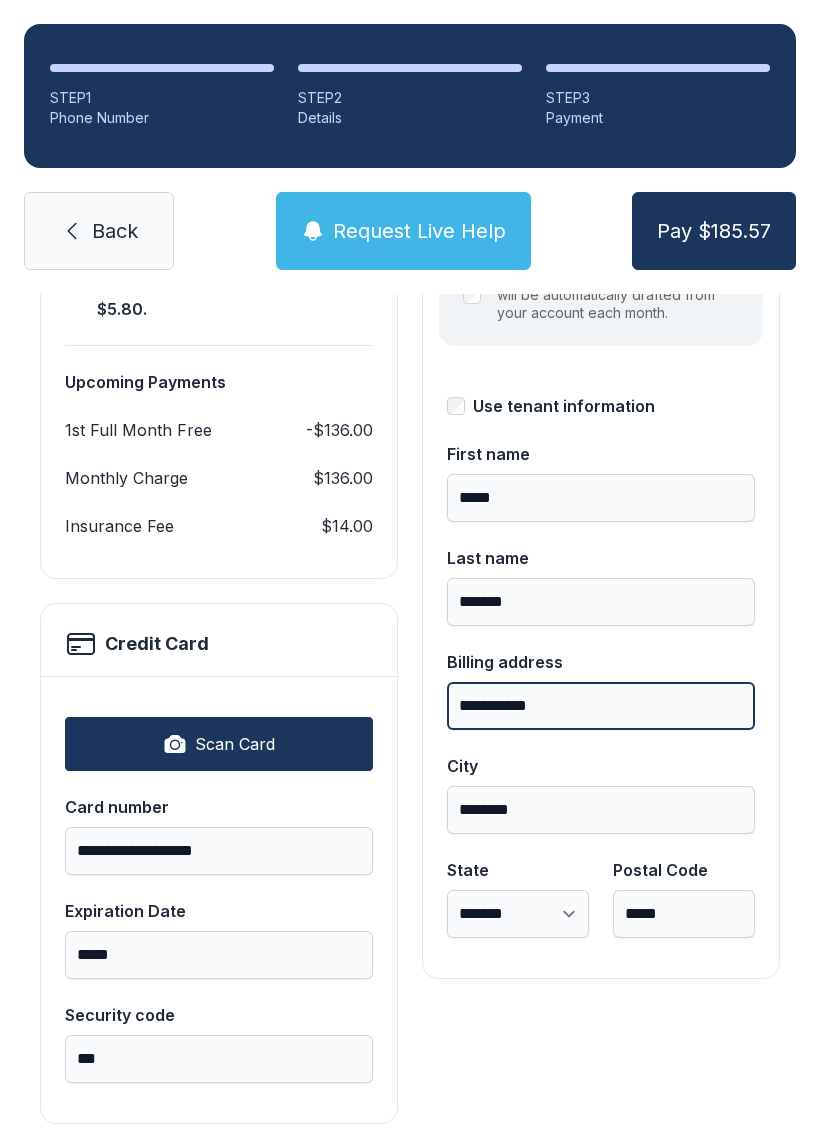 click on "**********" at bounding box center [601, 706] 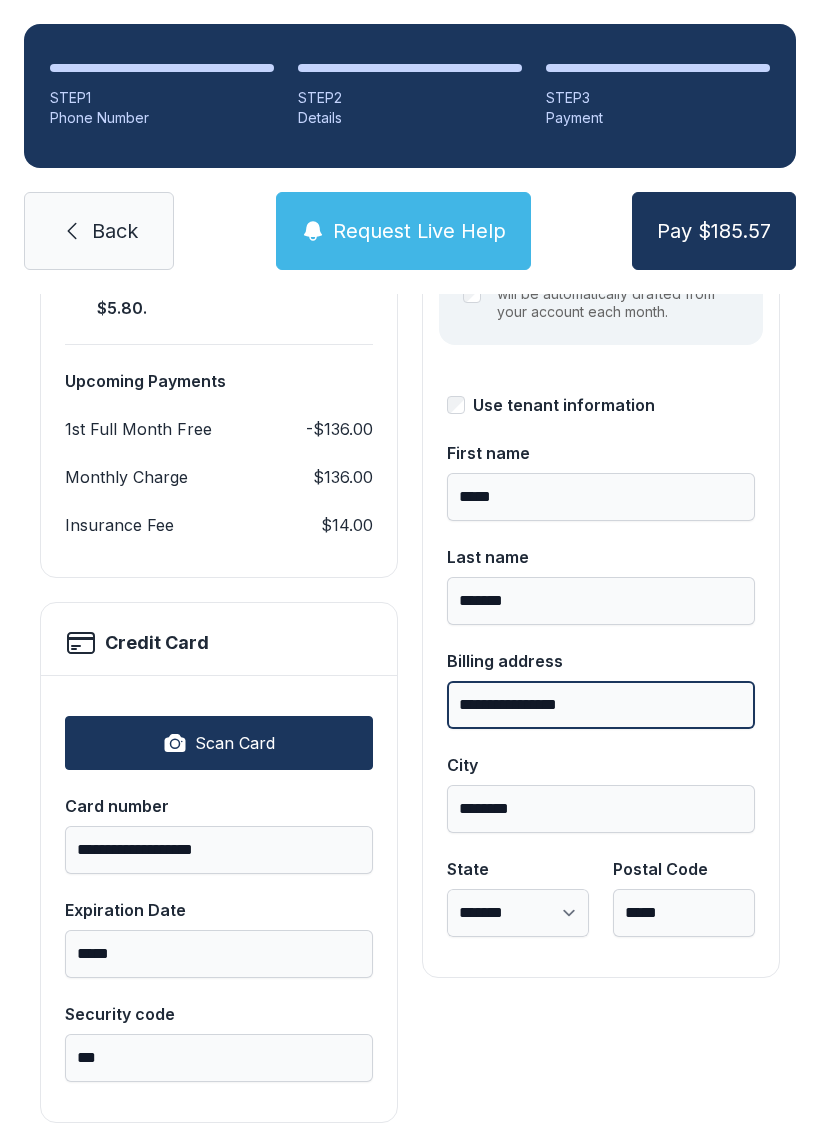 scroll, scrollTop: 339, scrollLeft: 0, axis: vertical 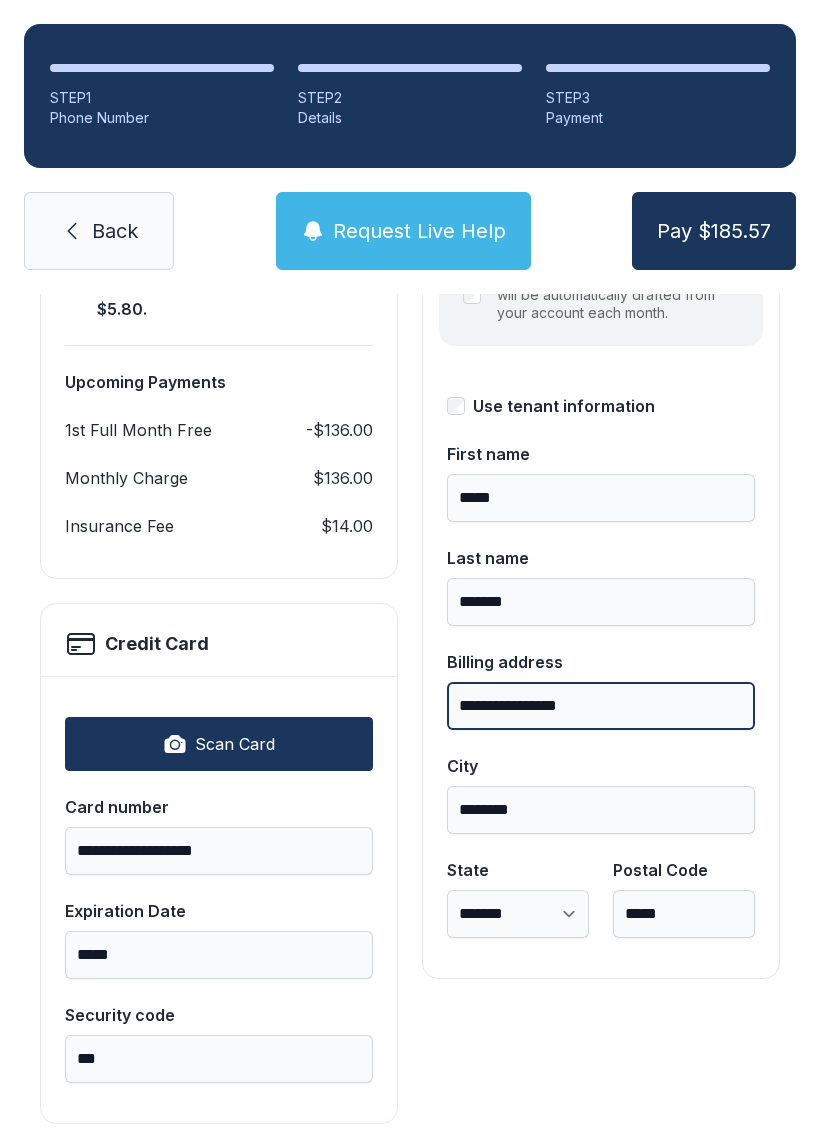 type on "**********" 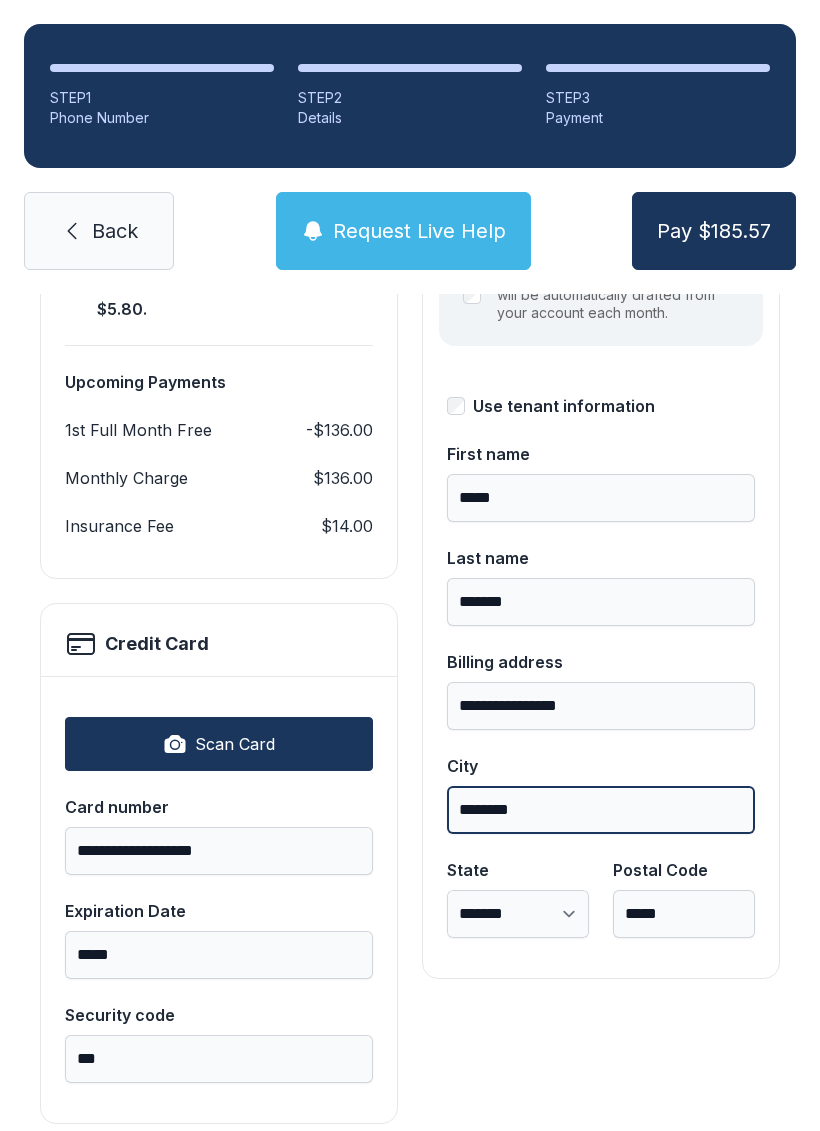 click on "********" at bounding box center (601, 810) 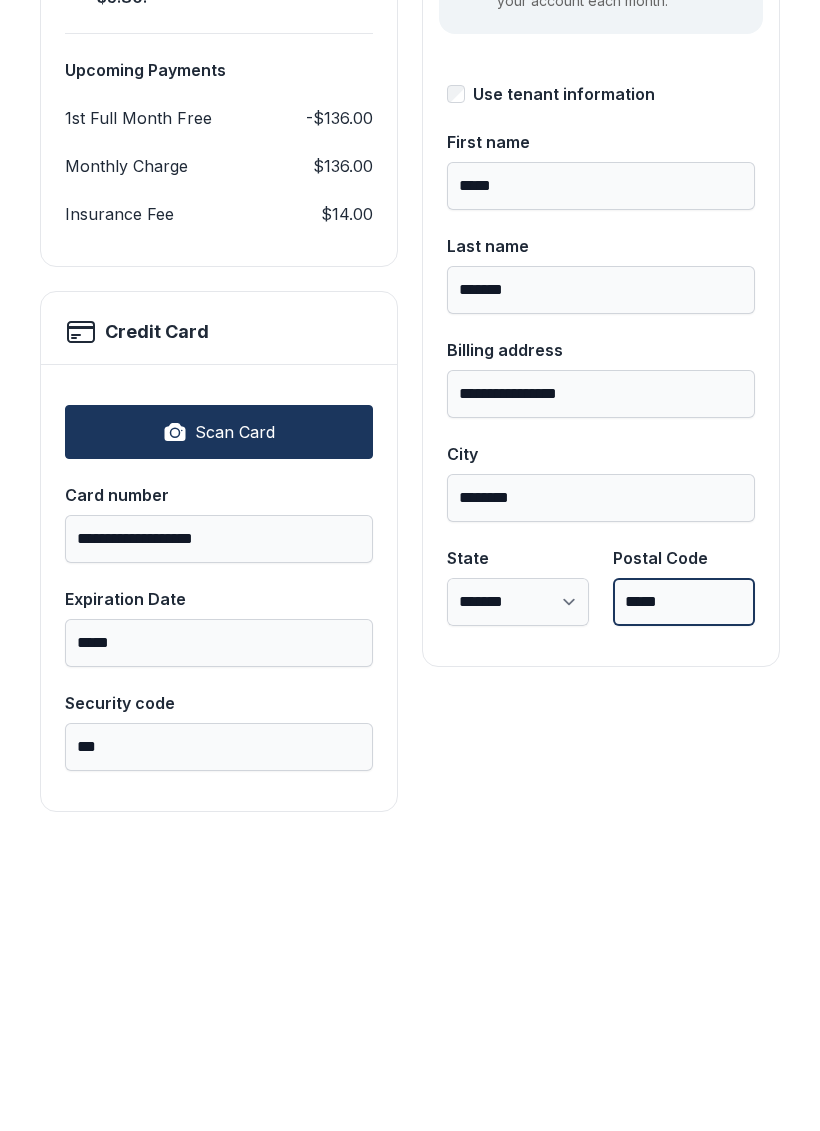 click on "*****" at bounding box center [684, 914] 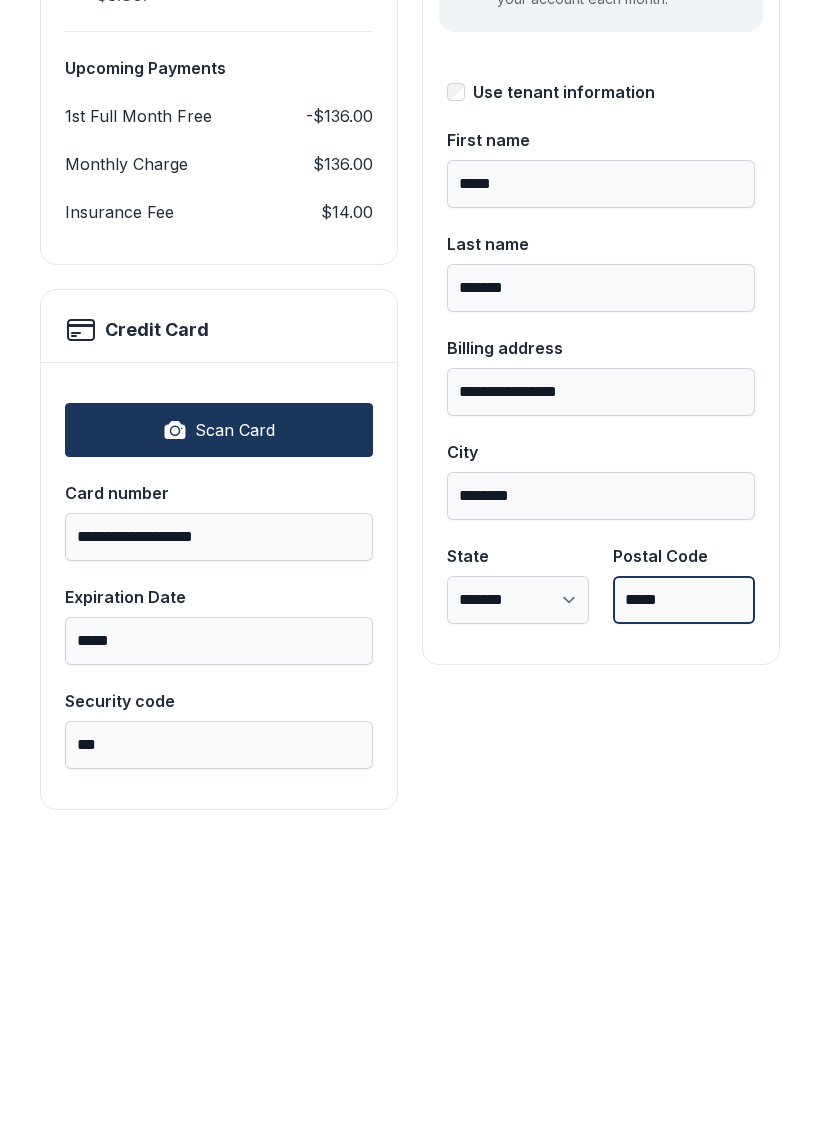 scroll, scrollTop: 339, scrollLeft: 0, axis: vertical 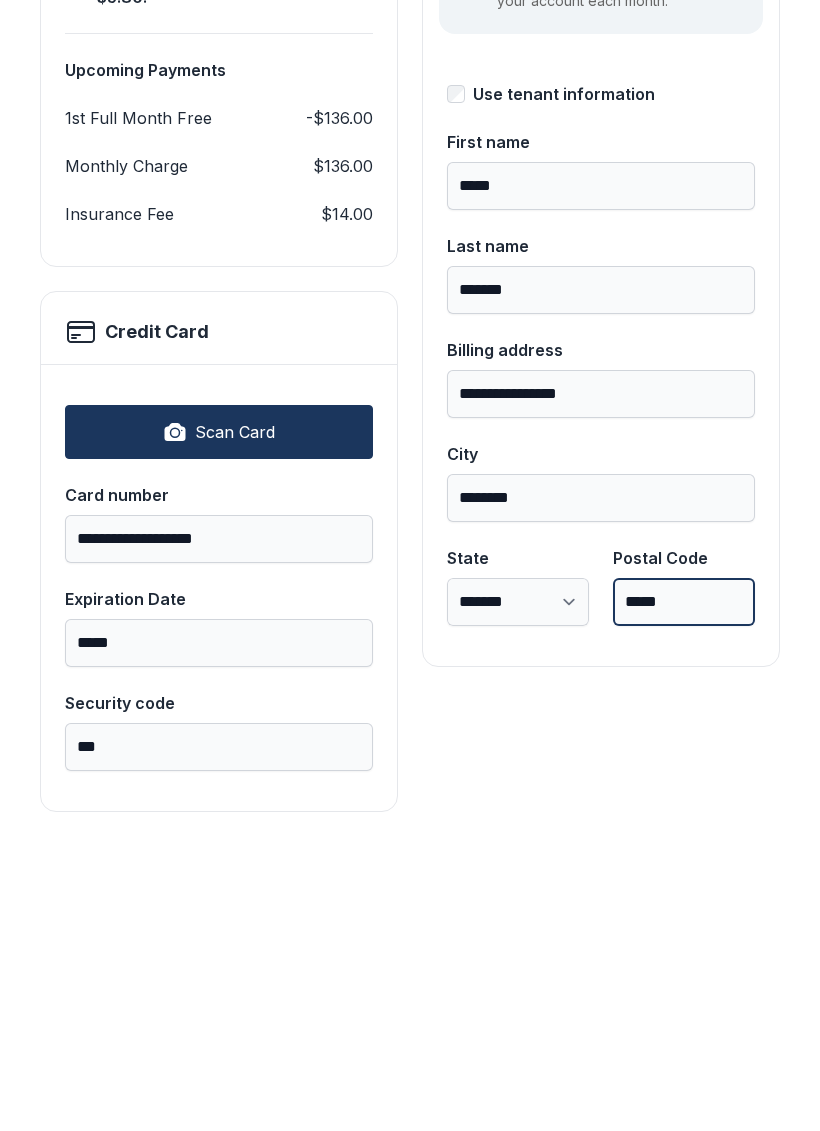 type on "*****" 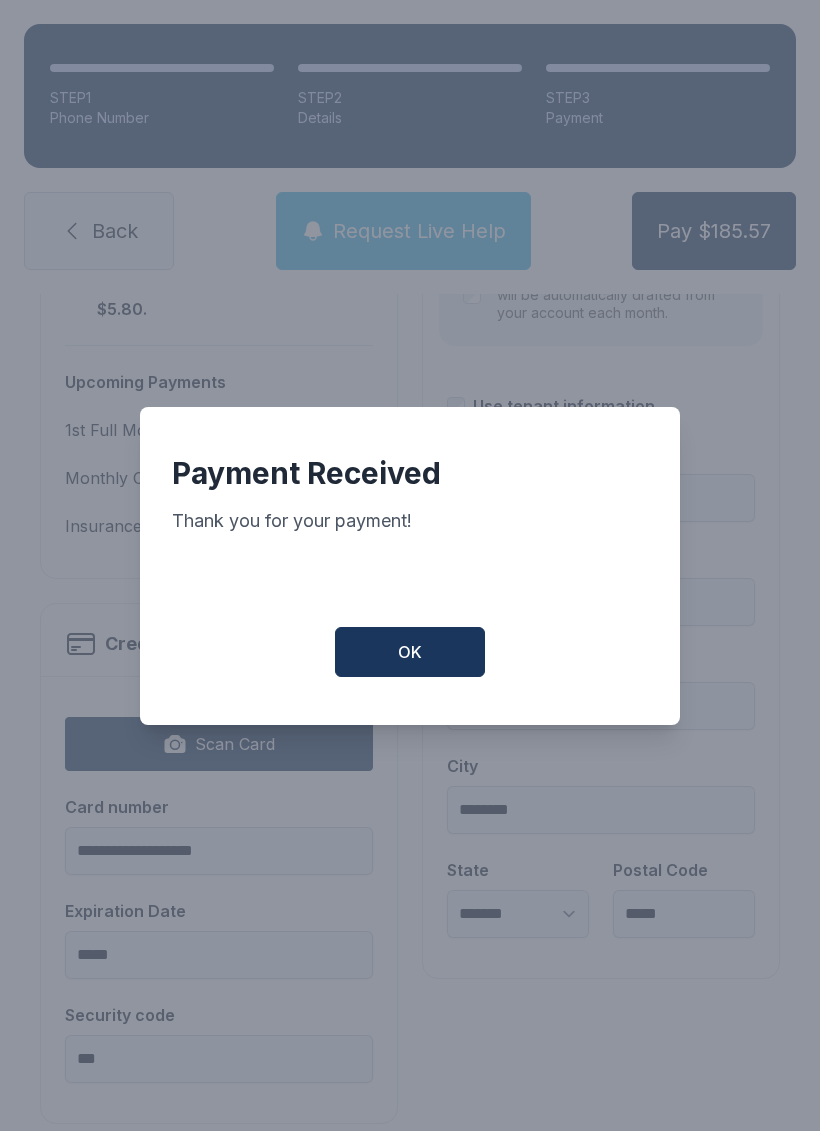 click on "OK" at bounding box center [410, 652] 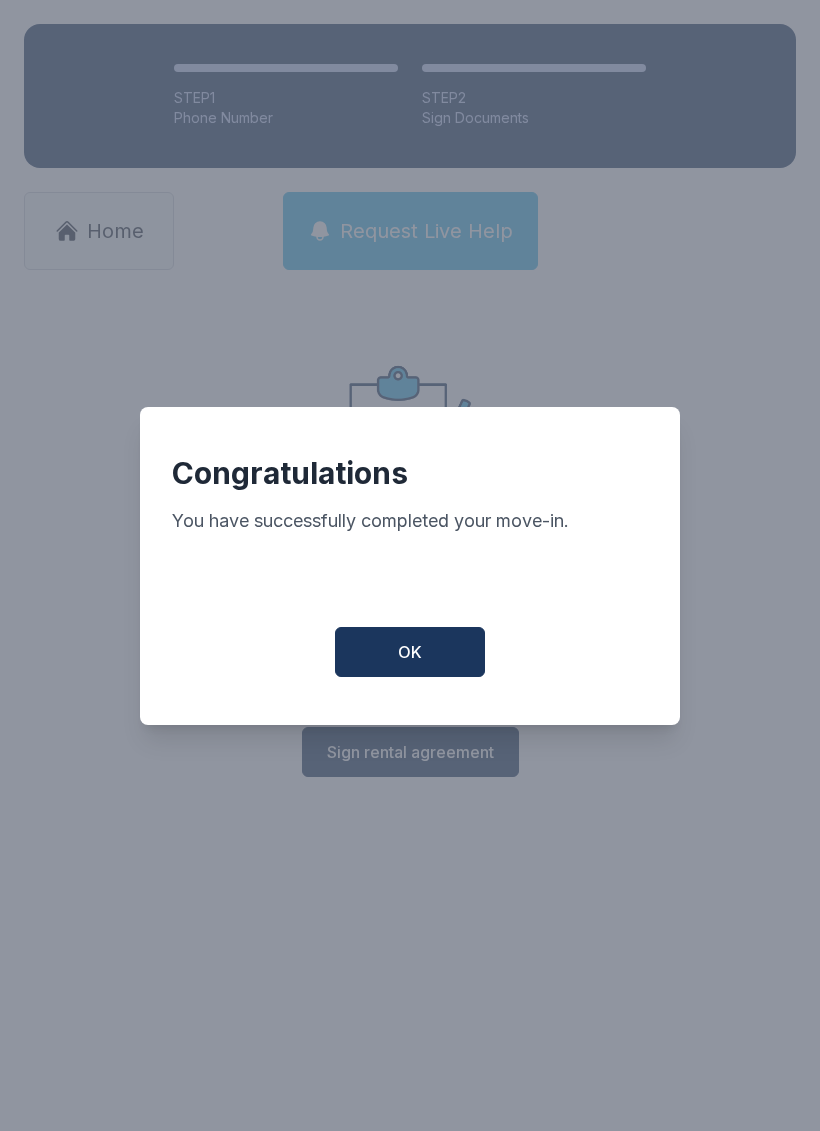 click on "OK" at bounding box center [410, 652] 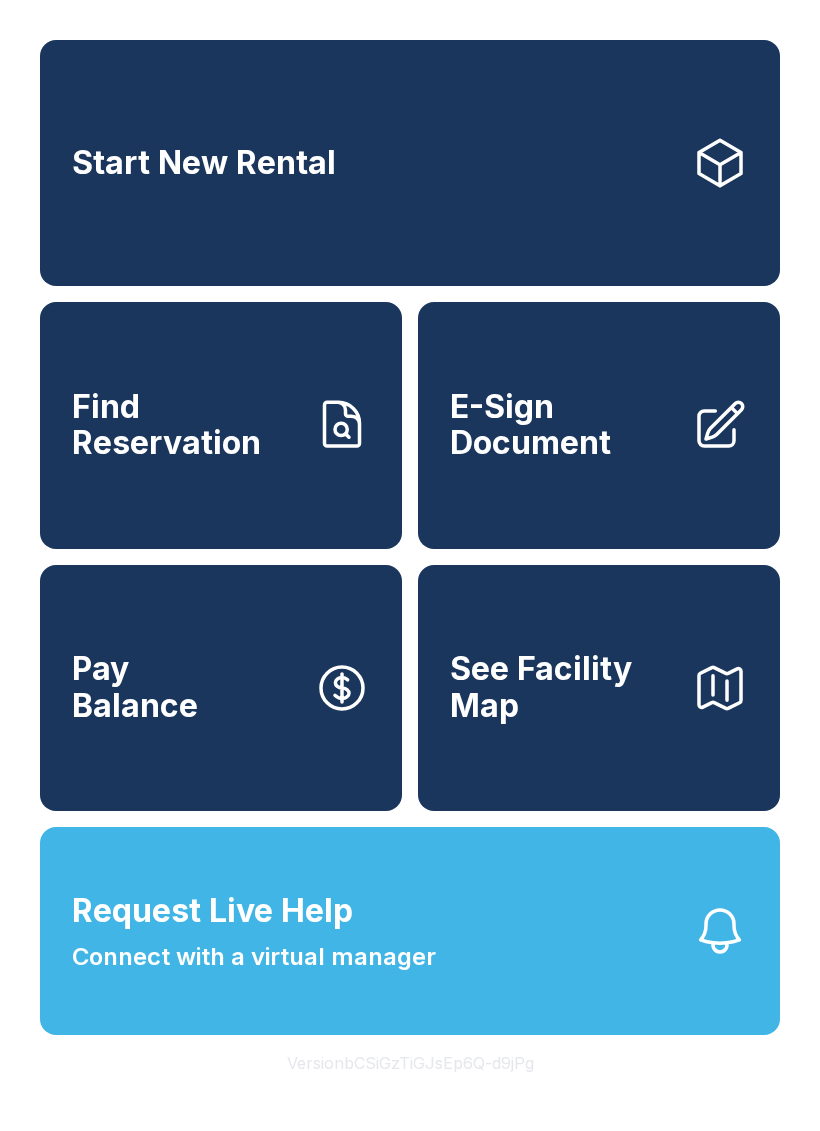 click on "E-Sign Document" at bounding box center (563, 425) 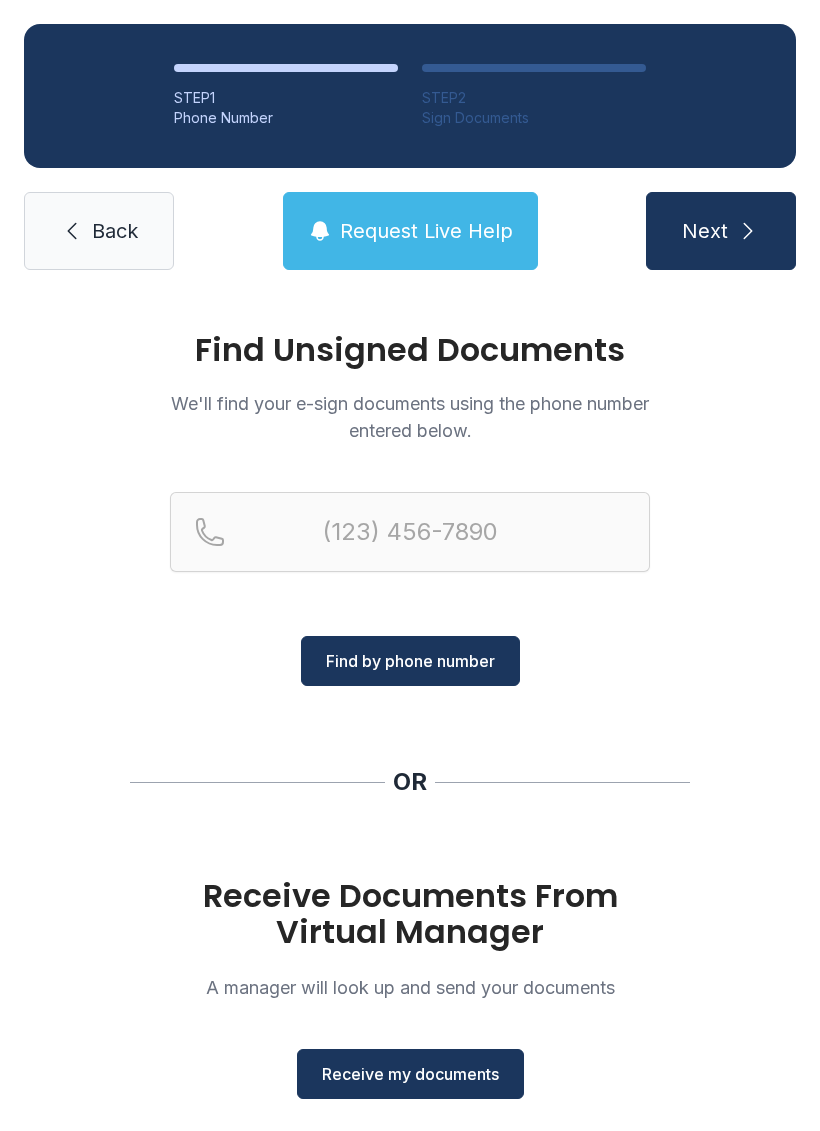 click on "Receive my documents" at bounding box center [410, 1074] 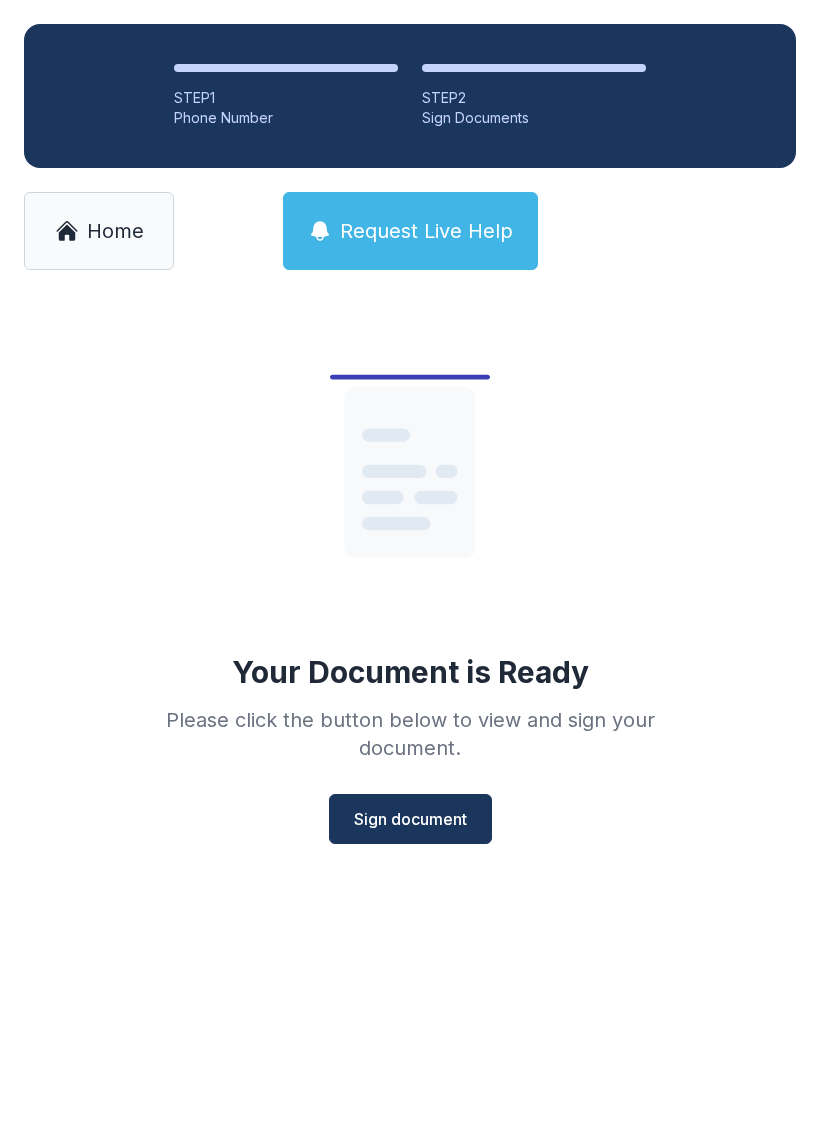click on "Sign document" at bounding box center [410, 819] 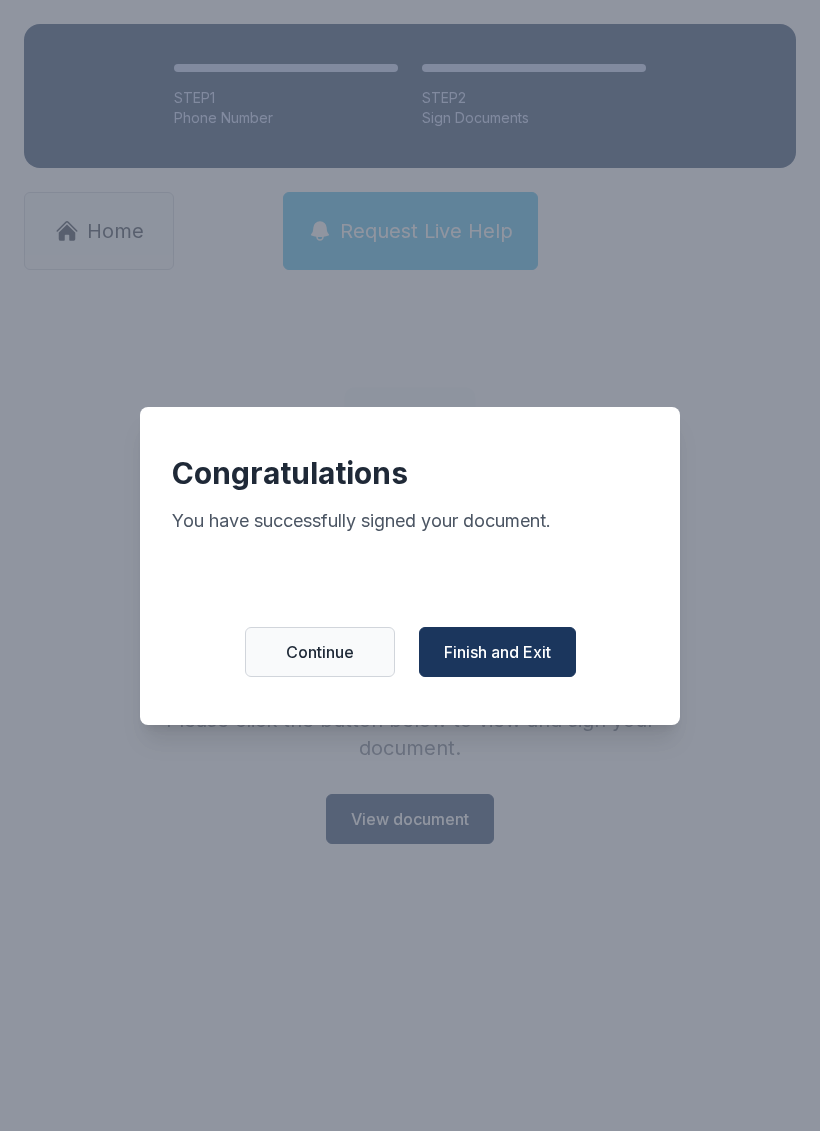 click on "Finish and Exit" at bounding box center [497, 652] 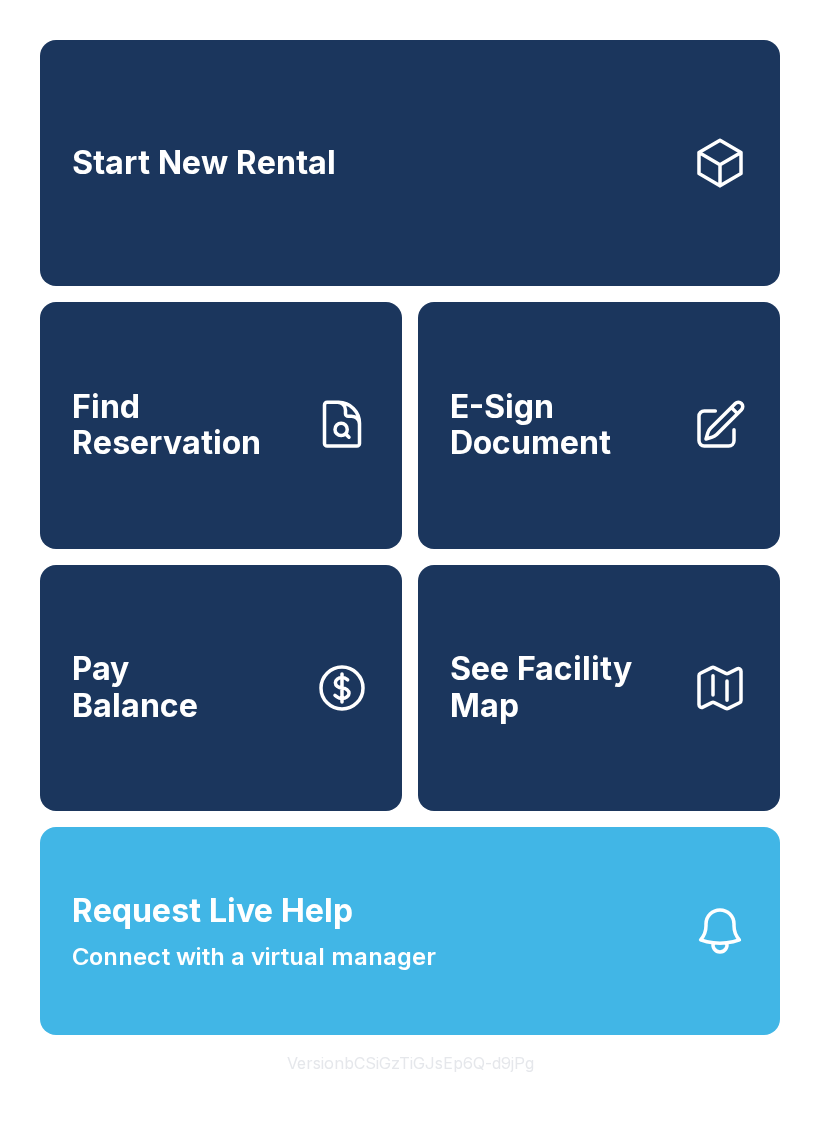 click on "Find Reservation" at bounding box center (221, 425) 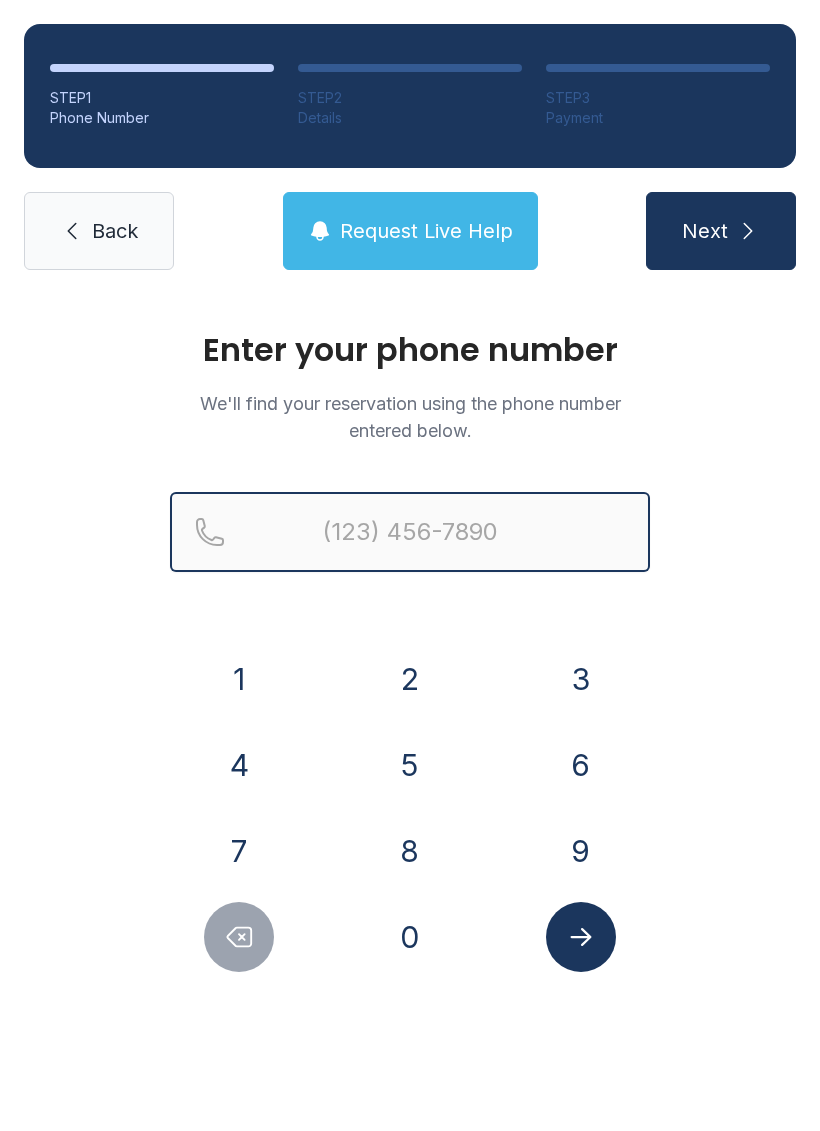 click at bounding box center (410, 532) 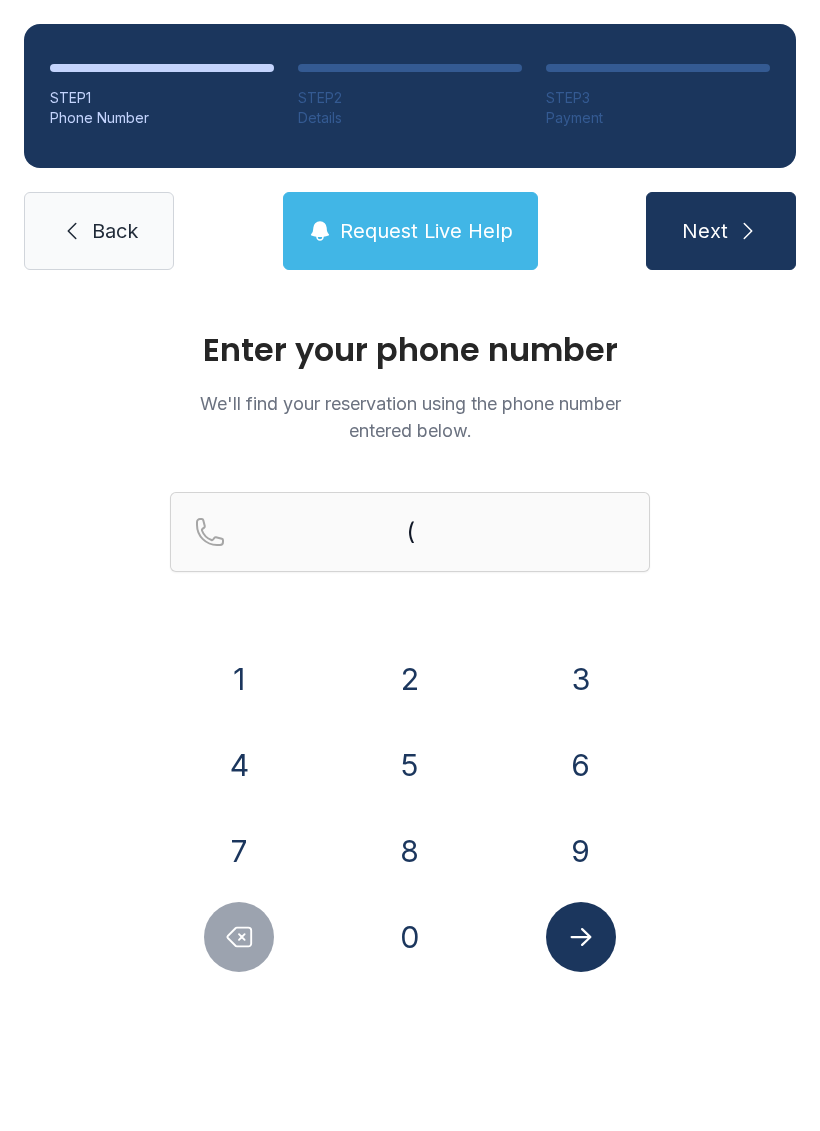 click on "Enter your phone number We'll find your reservation using the phone number entered below. ( [PHONE]" at bounding box center [410, 673] 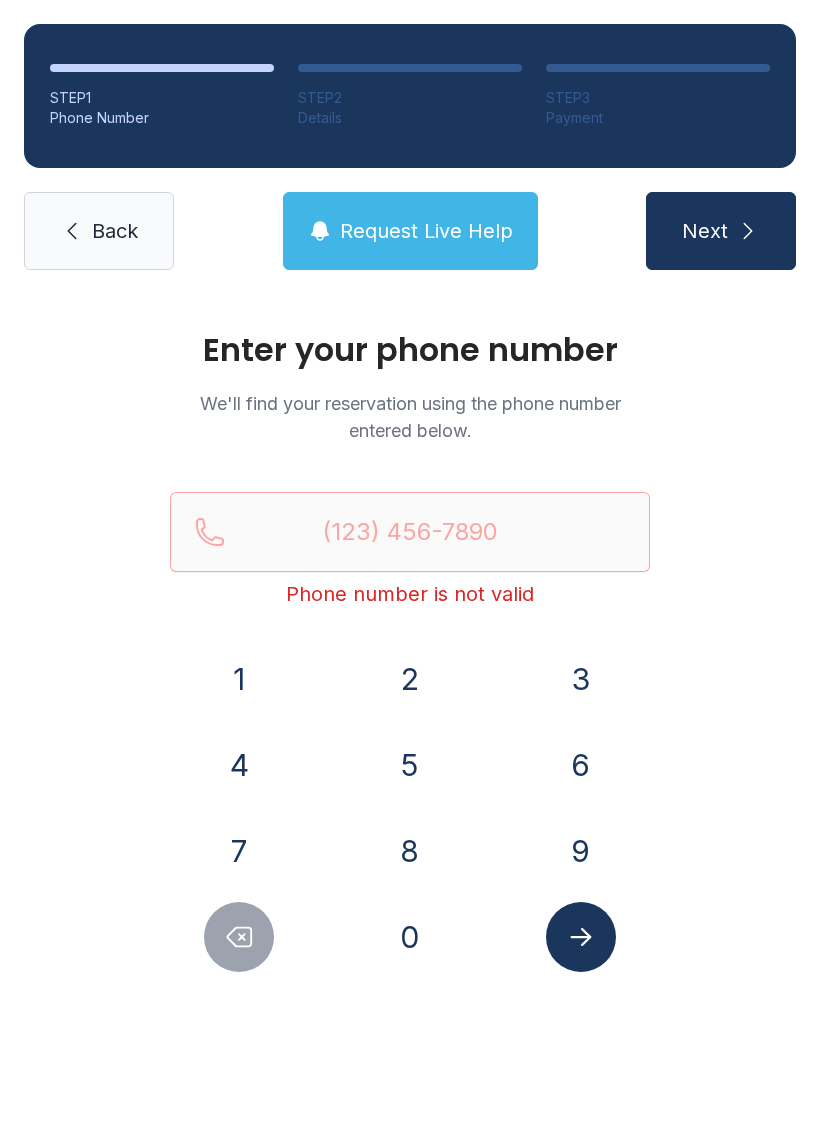 click on "3" at bounding box center [239, 679] 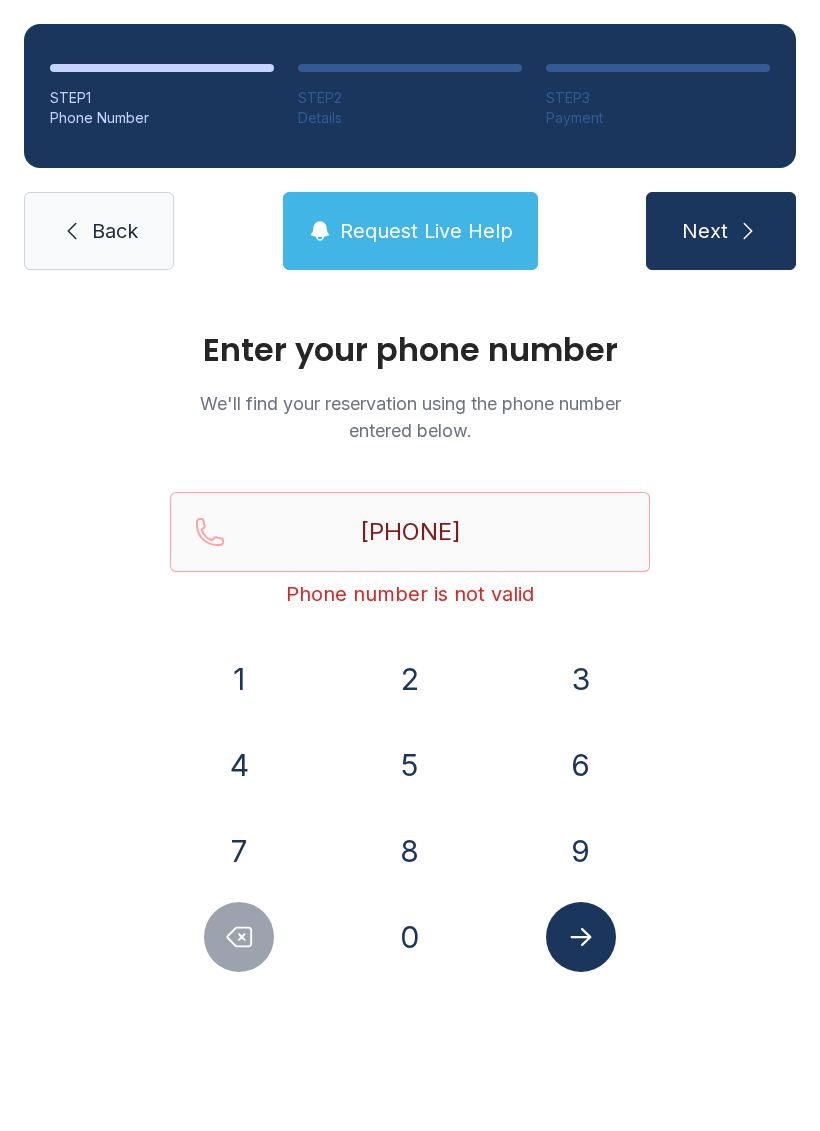 click on "0" at bounding box center (239, 679) 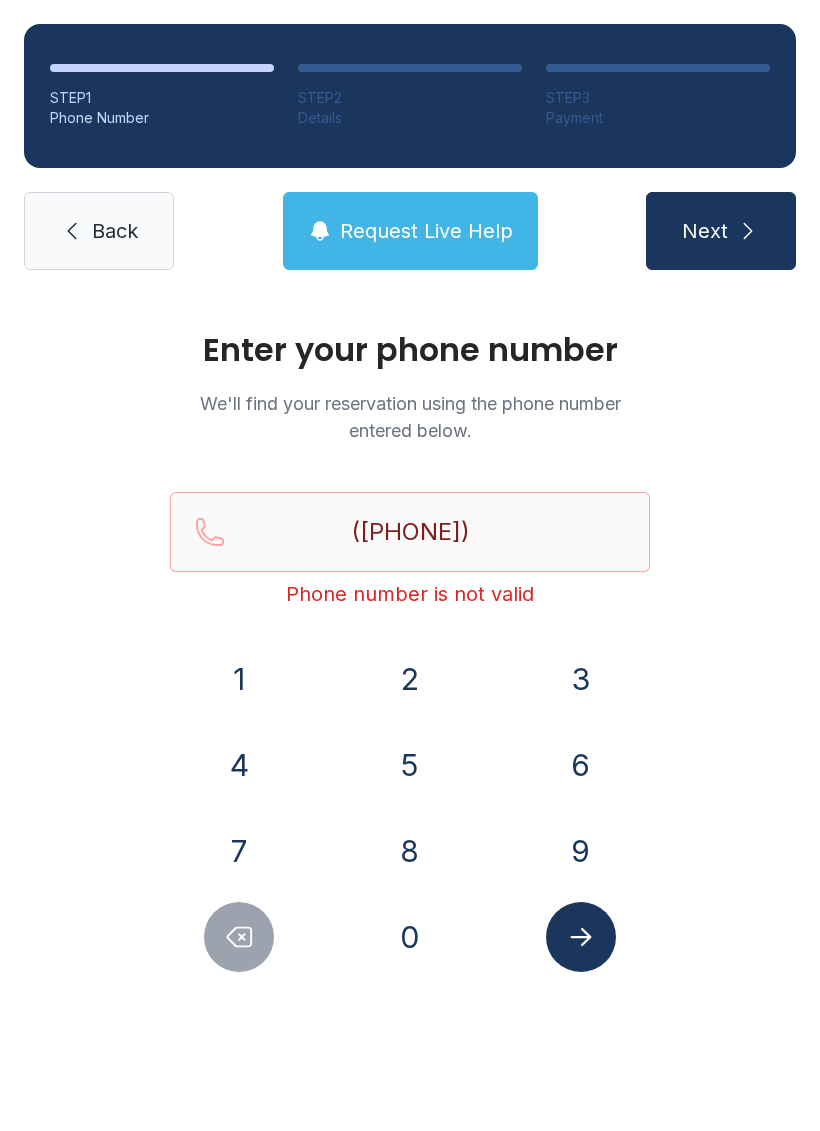 click on "[PHONE]" at bounding box center [410, 732] 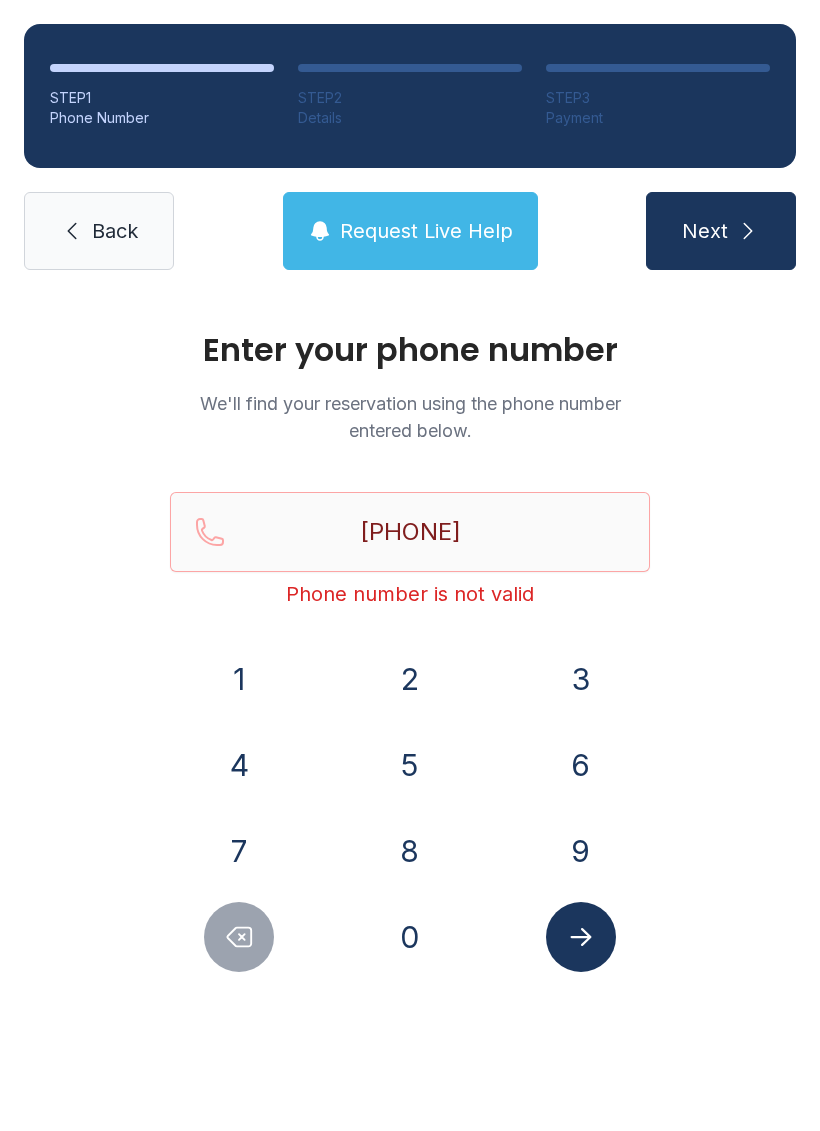 click on "0" at bounding box center (239, 679) 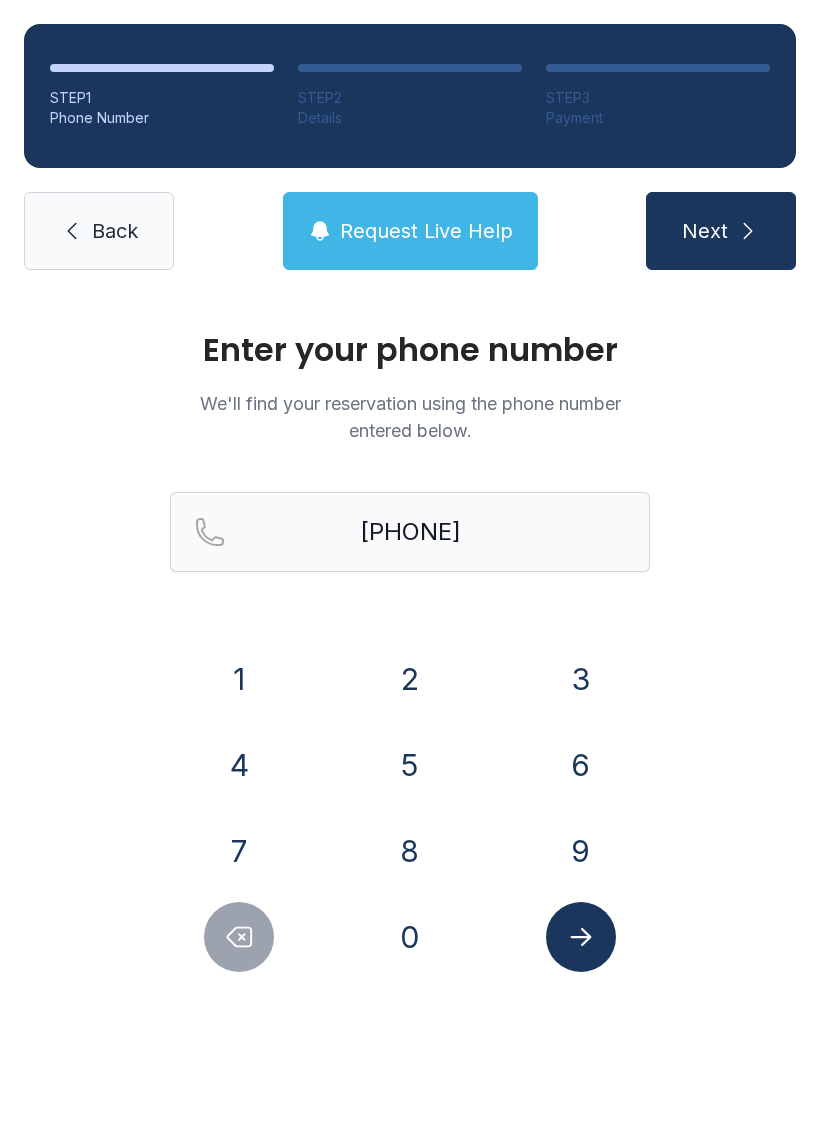 click on "Next" at bounding box center (721, 231) 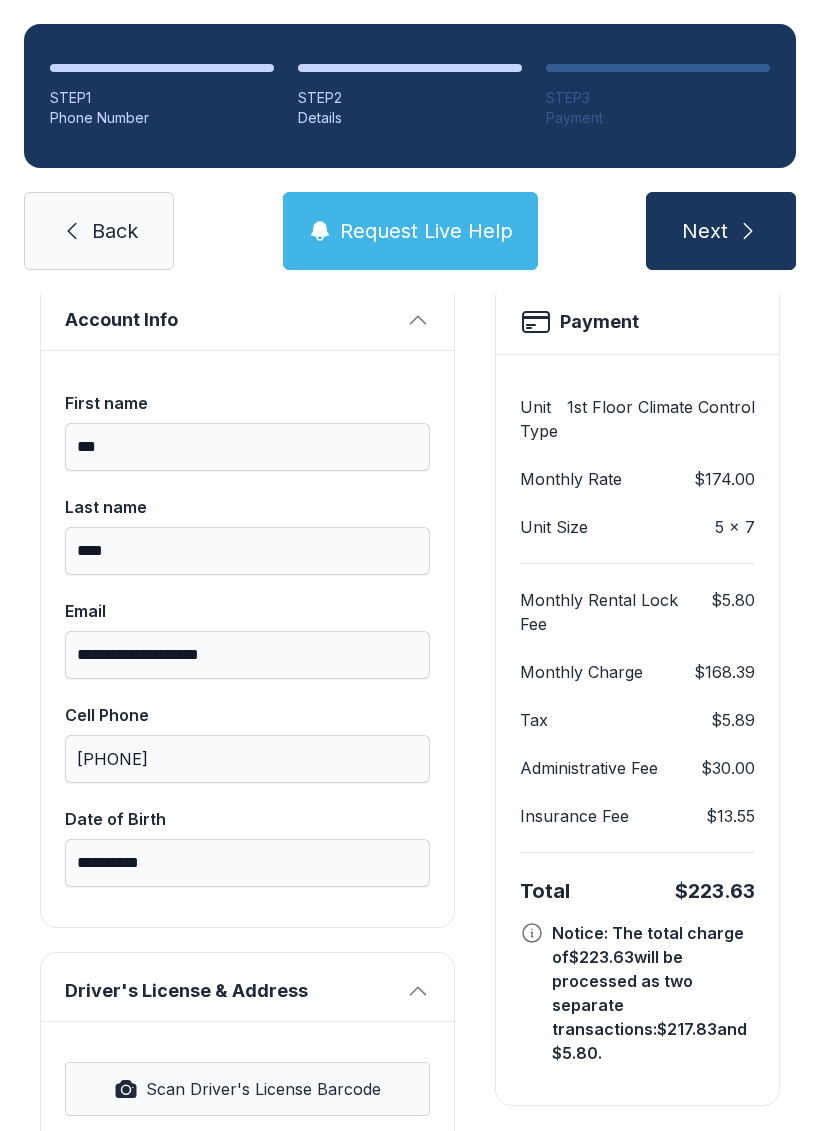 scroll, scrollTop: 129, scrollLeft: 0, axis: vertical 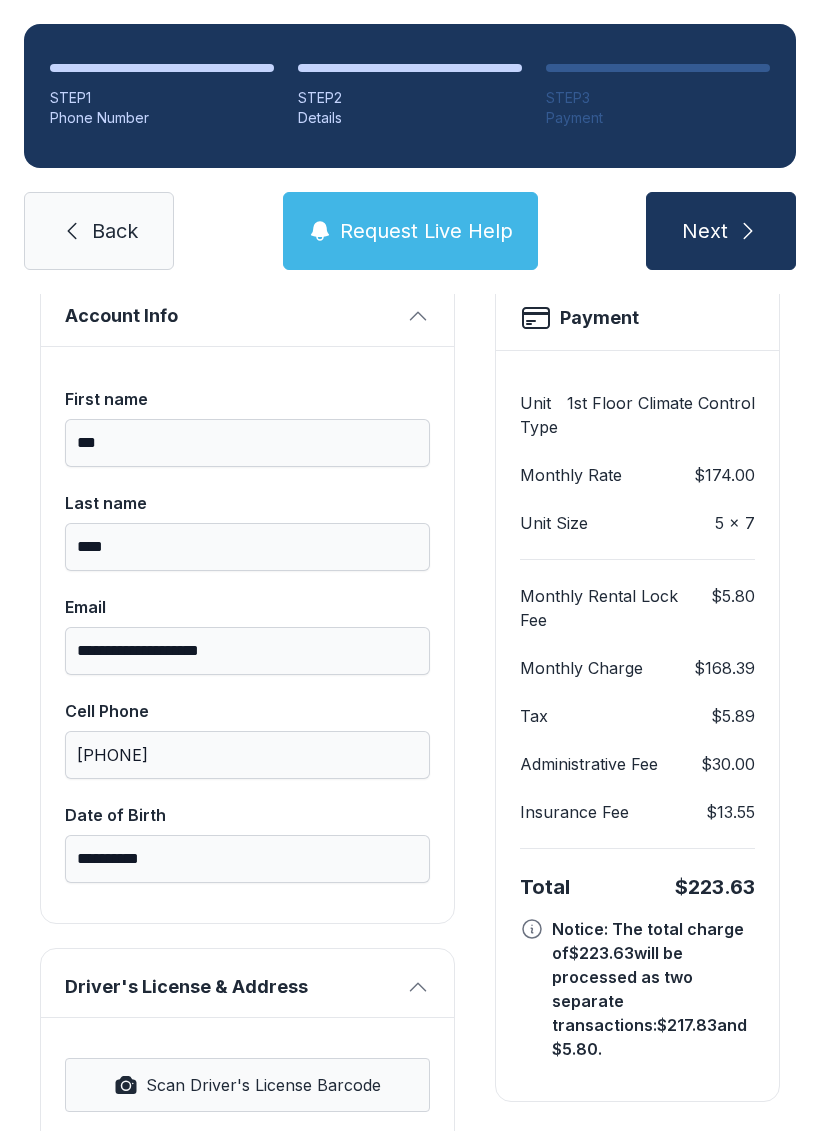 click on "Back" at bounding box center [99, 231] 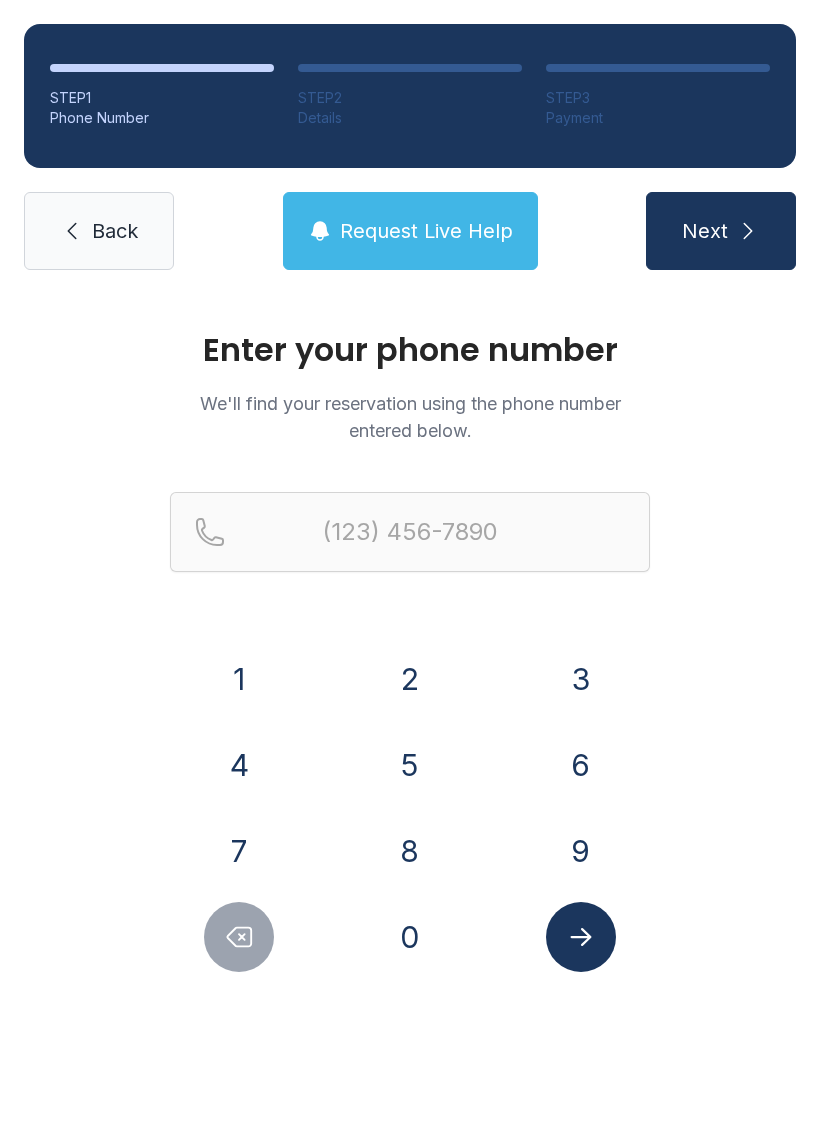 click on "3" at bounding box center [239, 679] 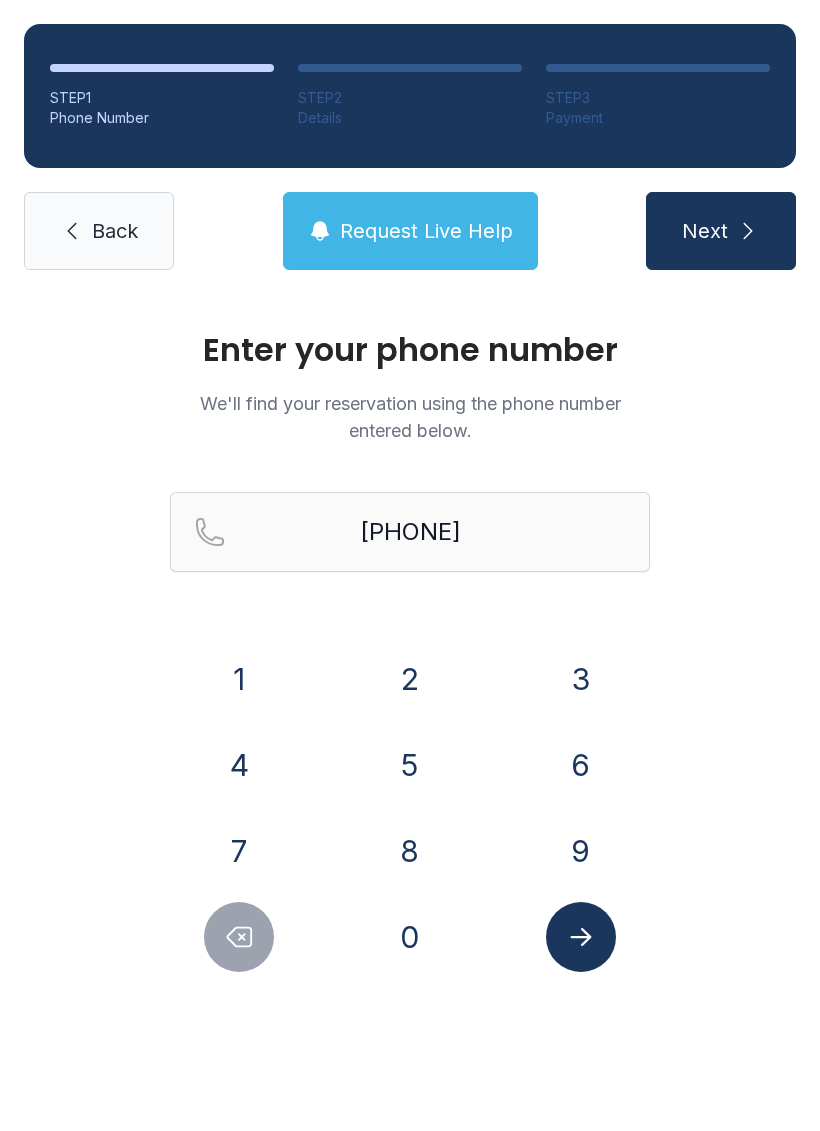 click on "0" at bounding box center [239, 679] 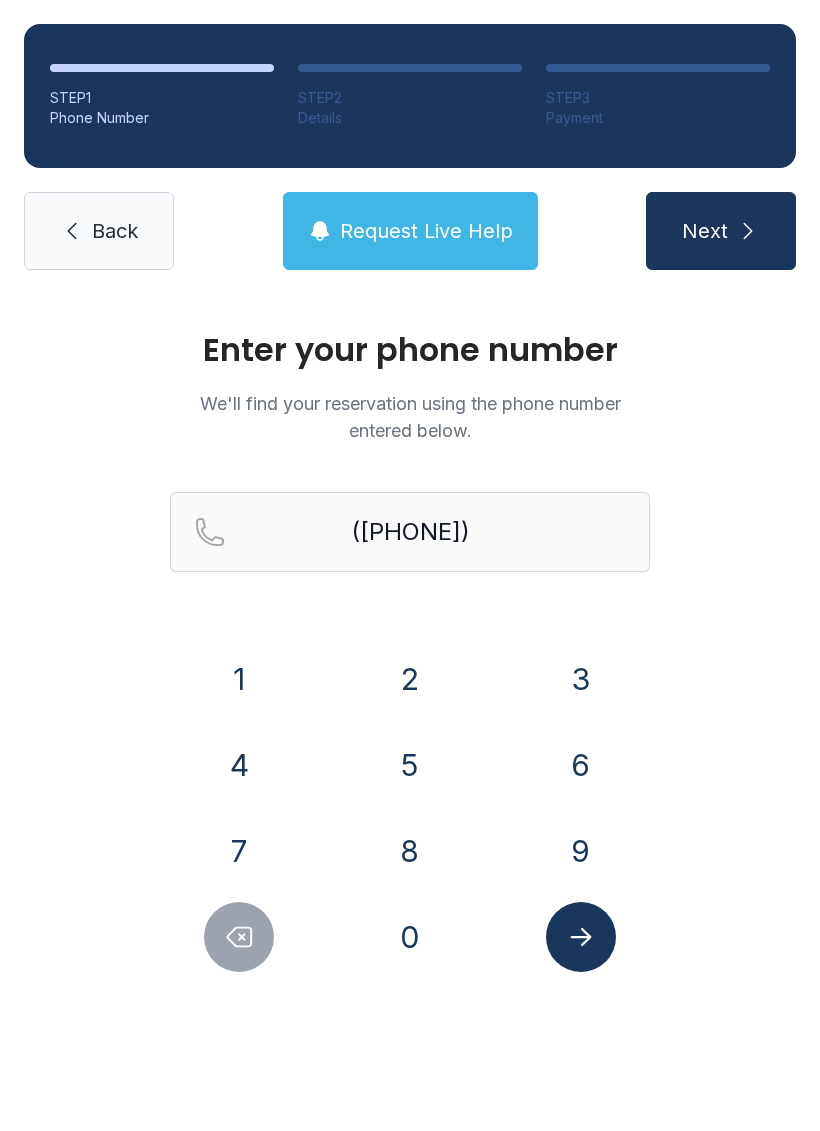 click on "3" at bounding box center [239, 679] 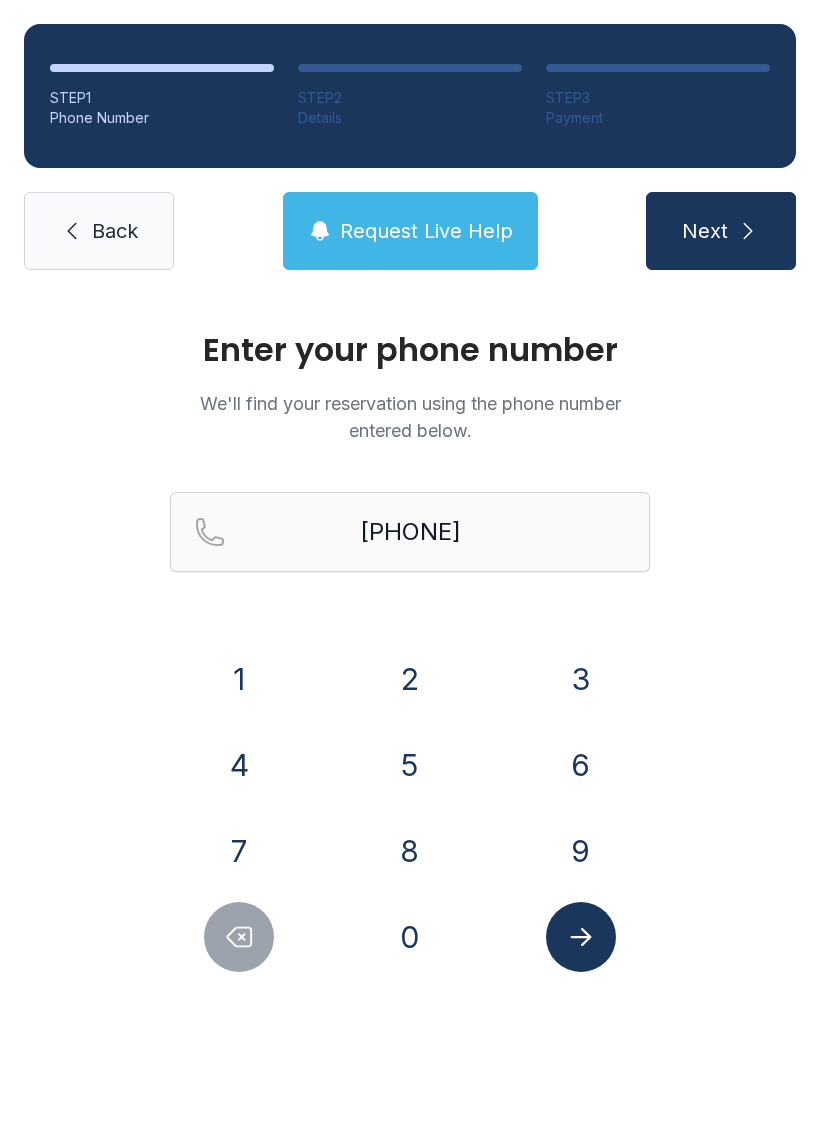 click on "0" at bounding box center (239, 679) 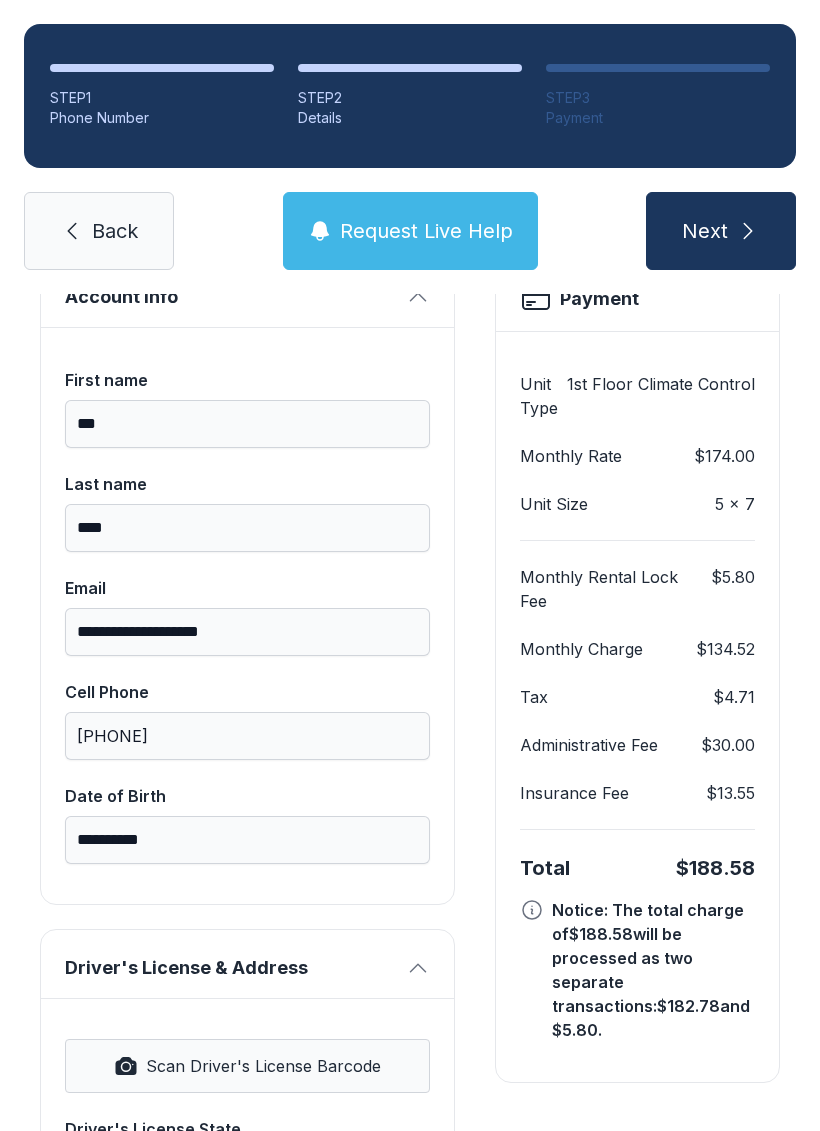 scroll, scrollTop: 155, scrollLeft: 0, axis: vertical 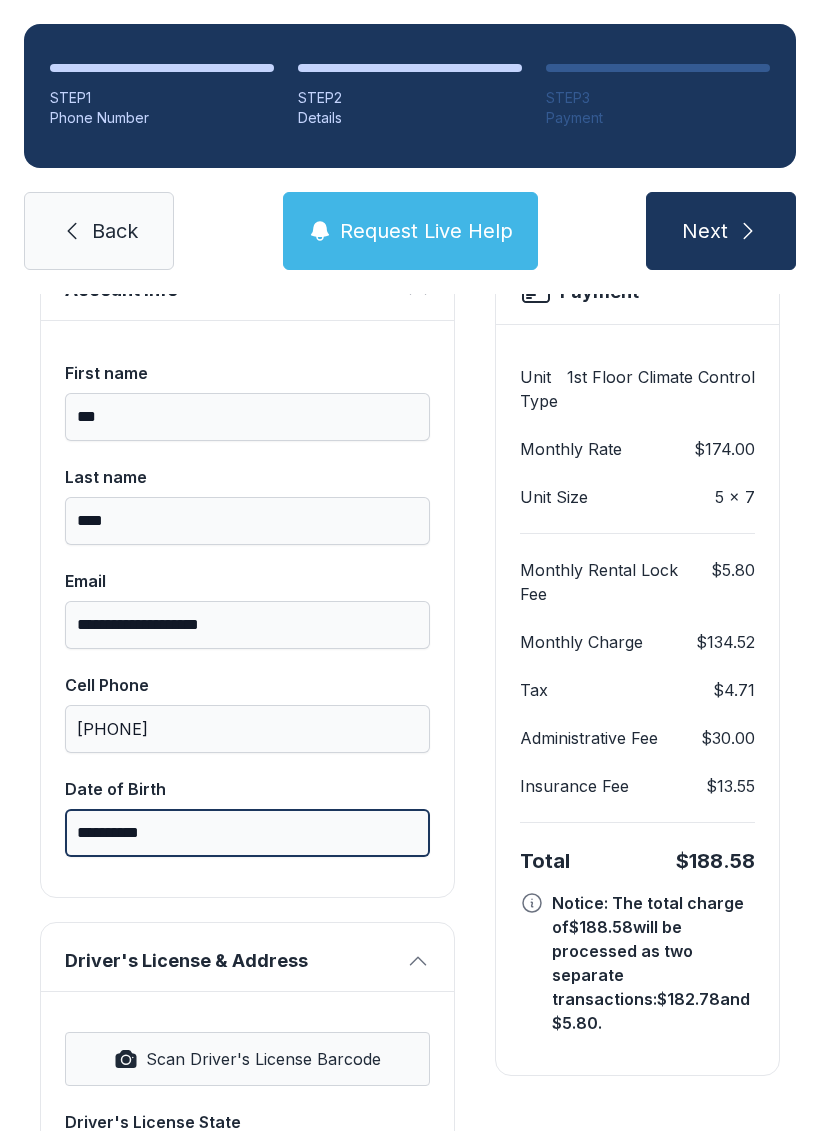 click on "**********" at bounding box center (247, 833) 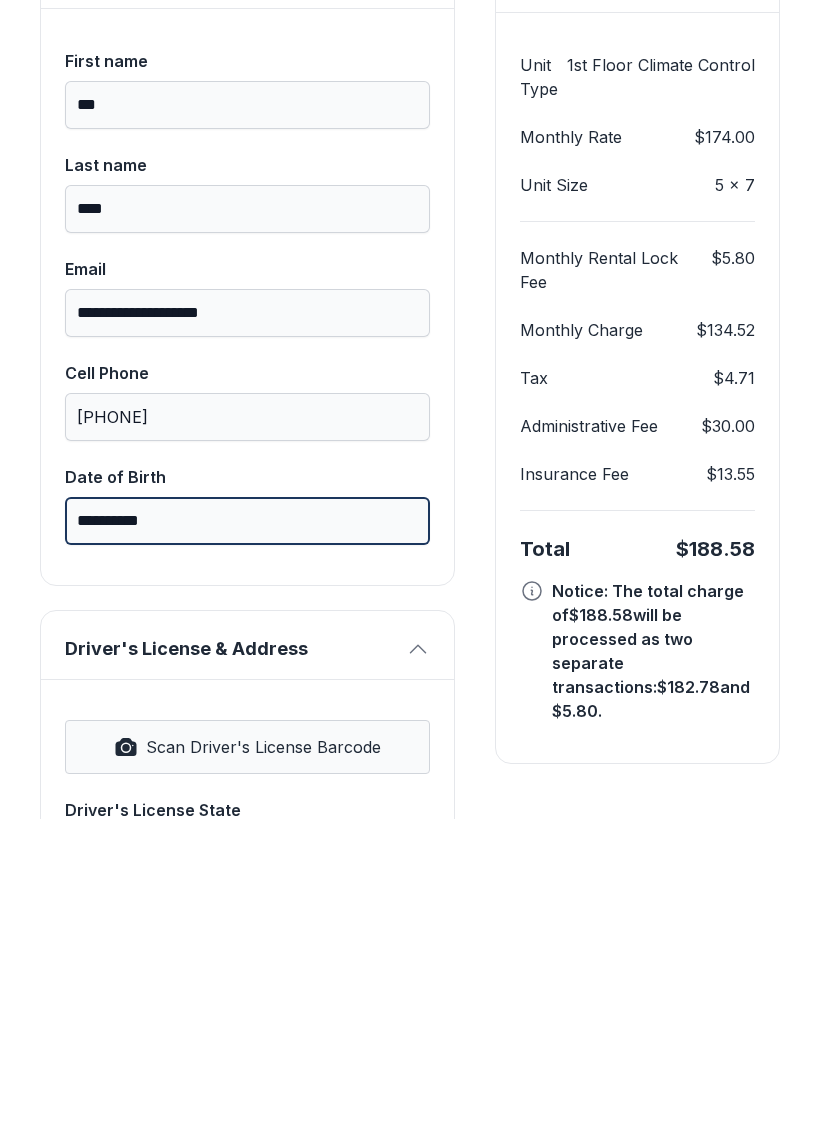 type on "**********" 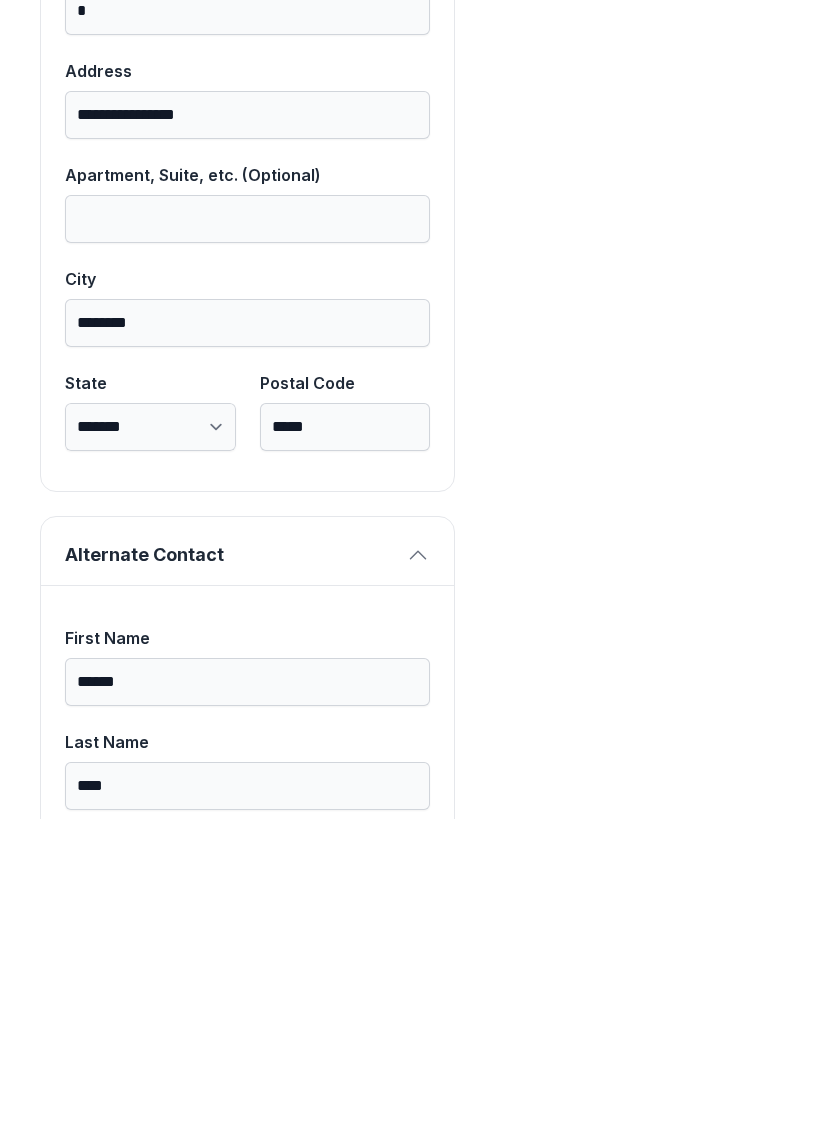 scroll, scrollTop: 1087, scrollLeft: 0, axis: vertical 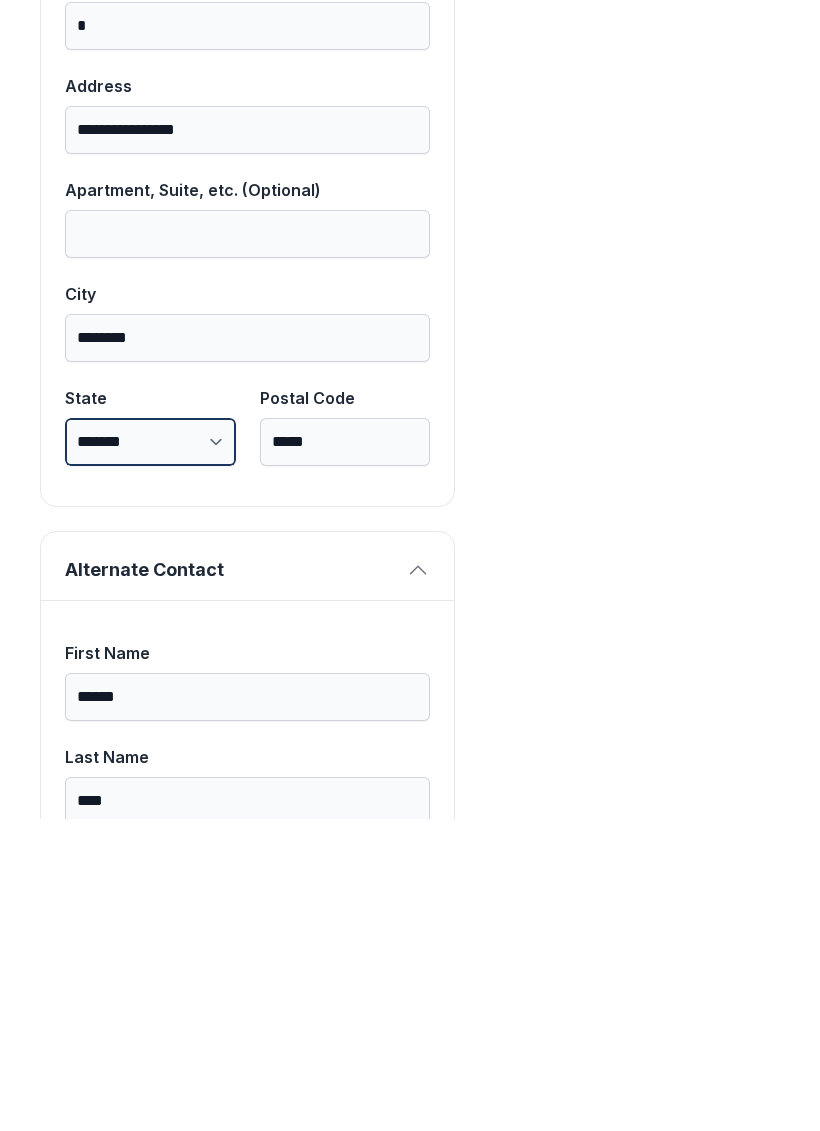 click on "**********" at bounding box center [150, 754] 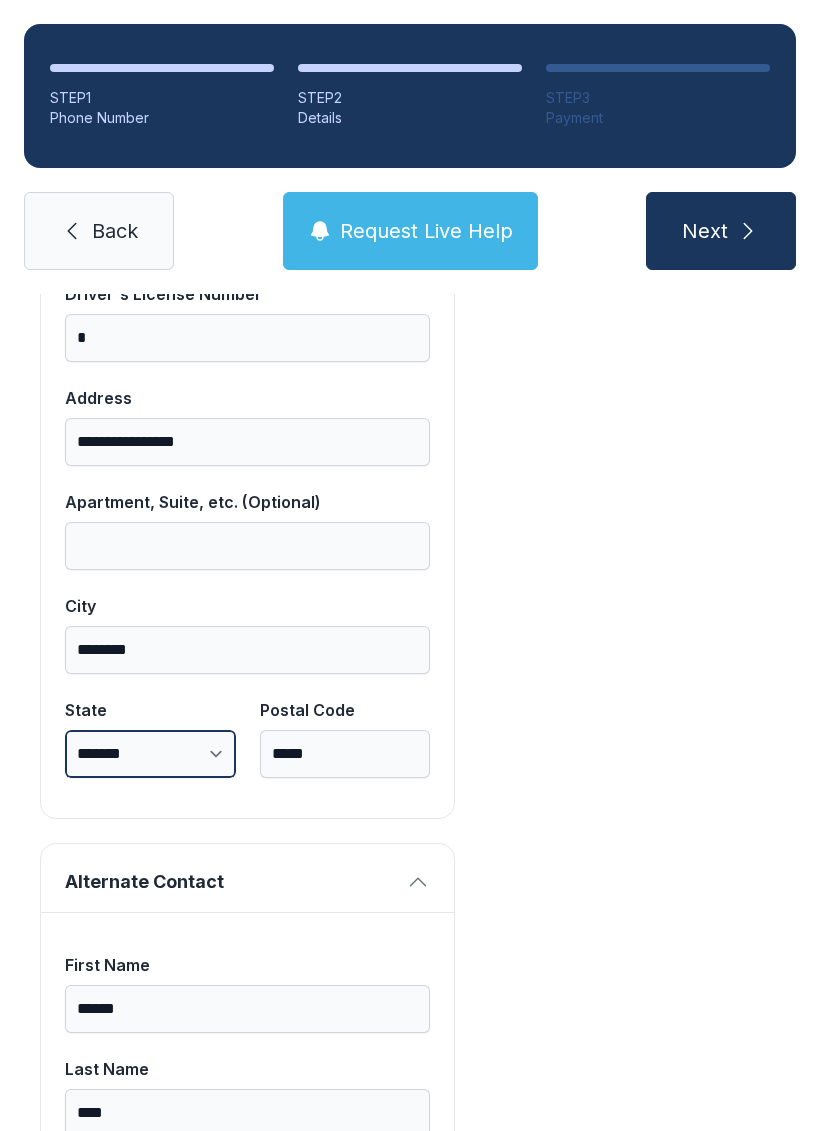 select on "**" 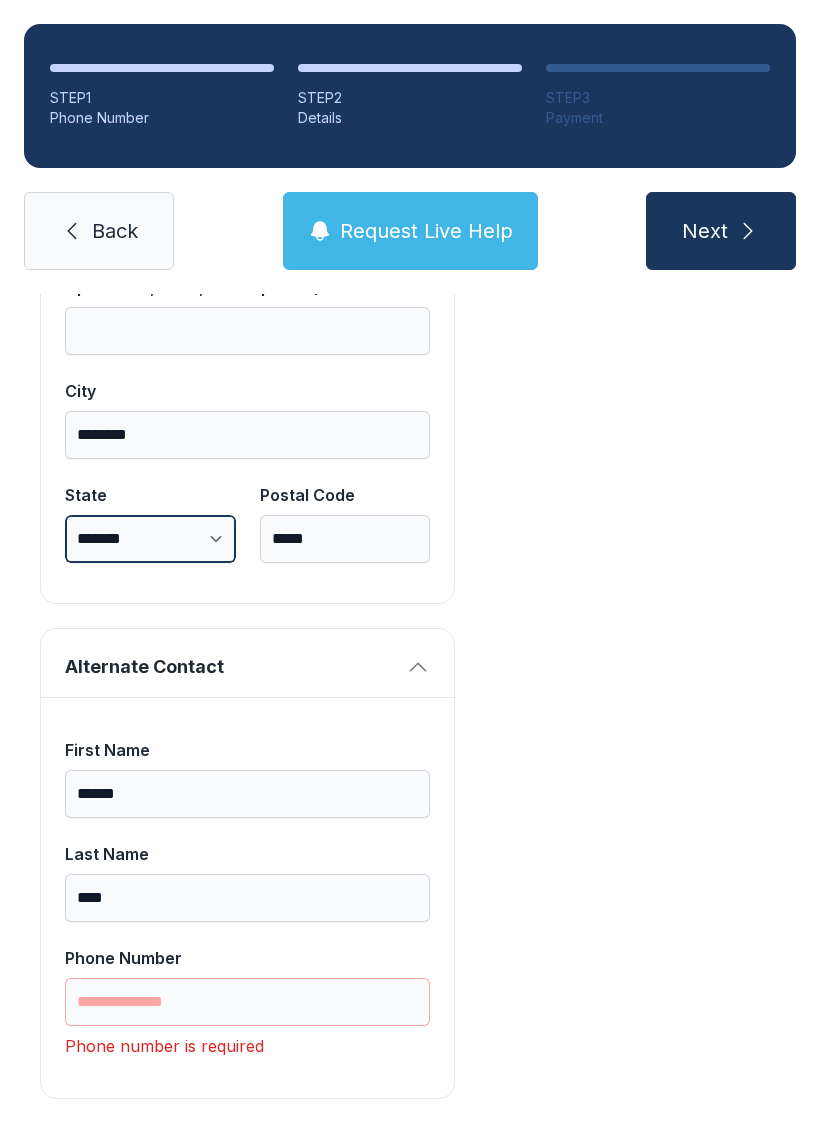 scroll, scrollTop: 1301, scrollLeft: 0, axis: vertical 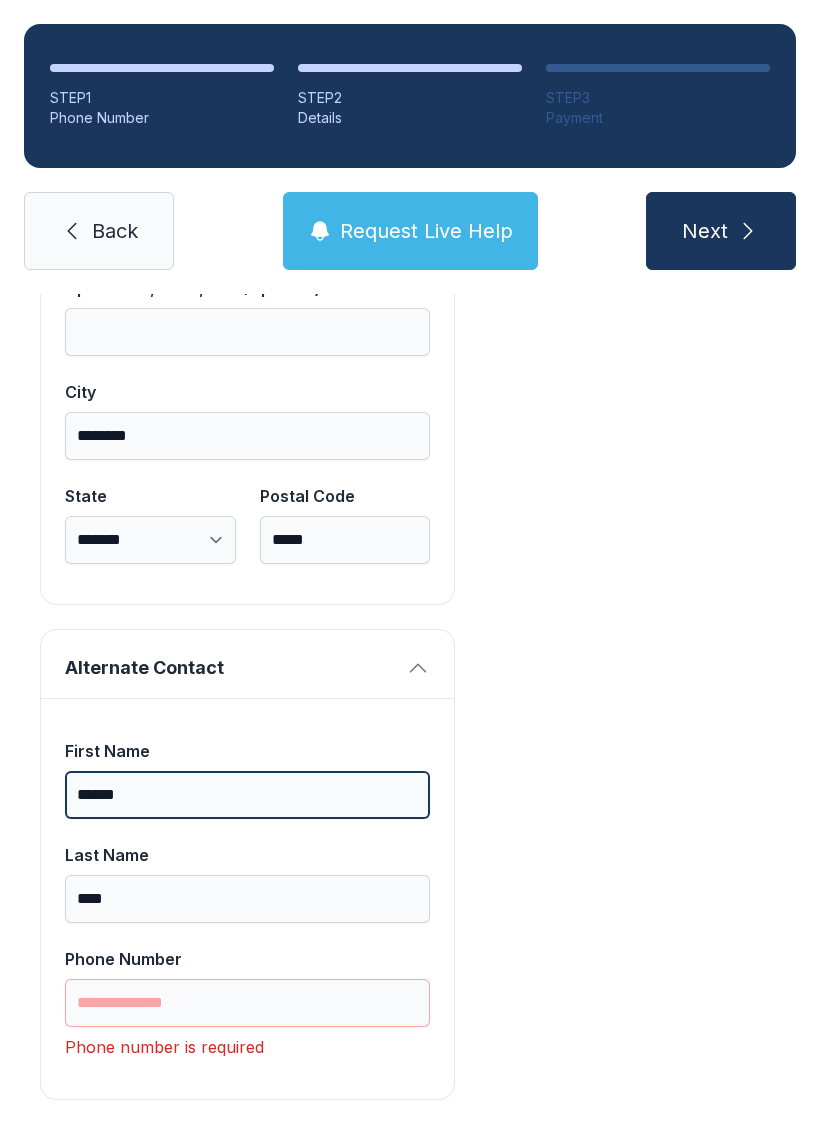 click on "******" at bounding box center (247, 795) 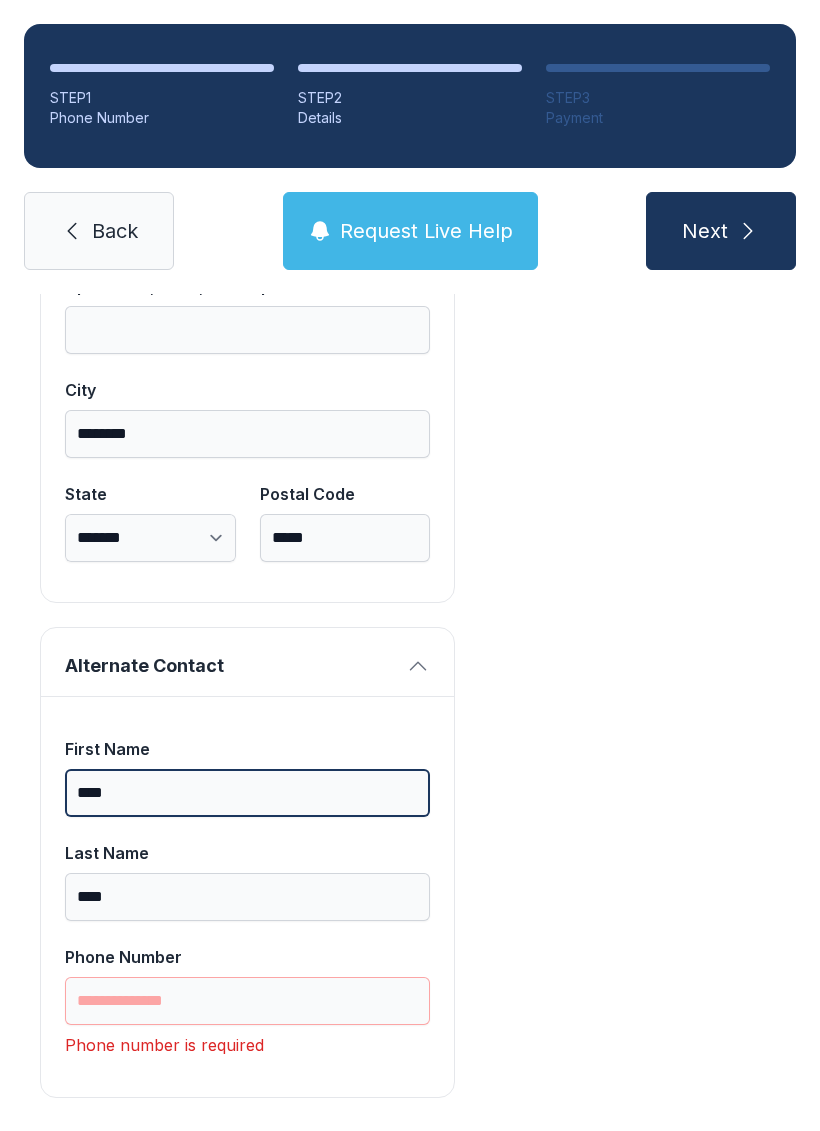 scroll, scrollTop: 1301, scrollLeft: 0, axis: vertical 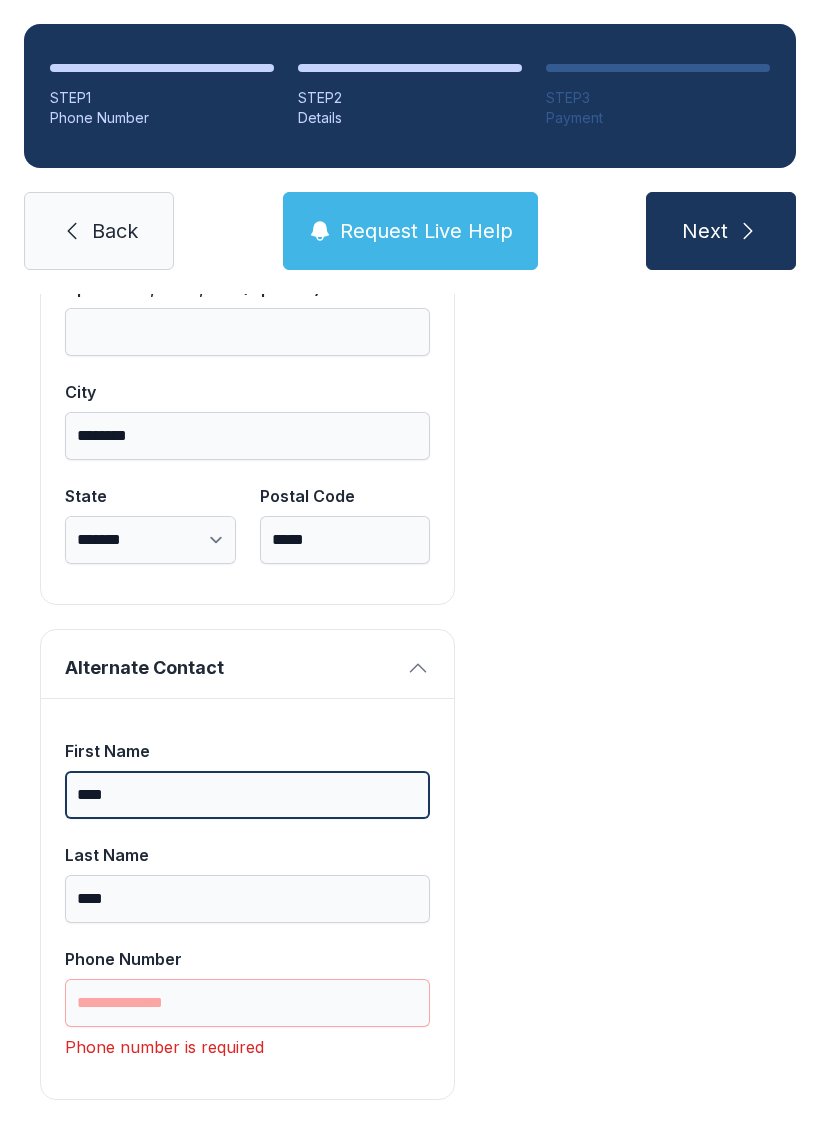 type on "****" 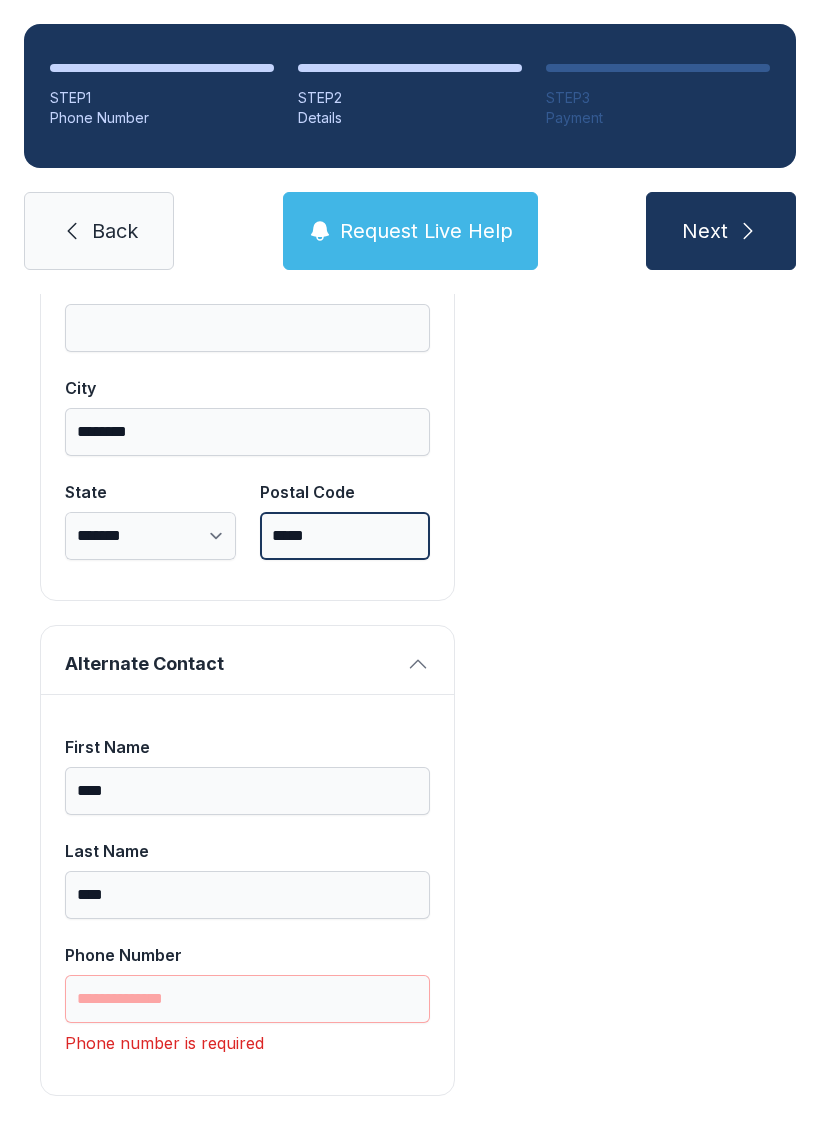 scroll, scrollTop: 1301, scrollLeft: 0, axis: vertical 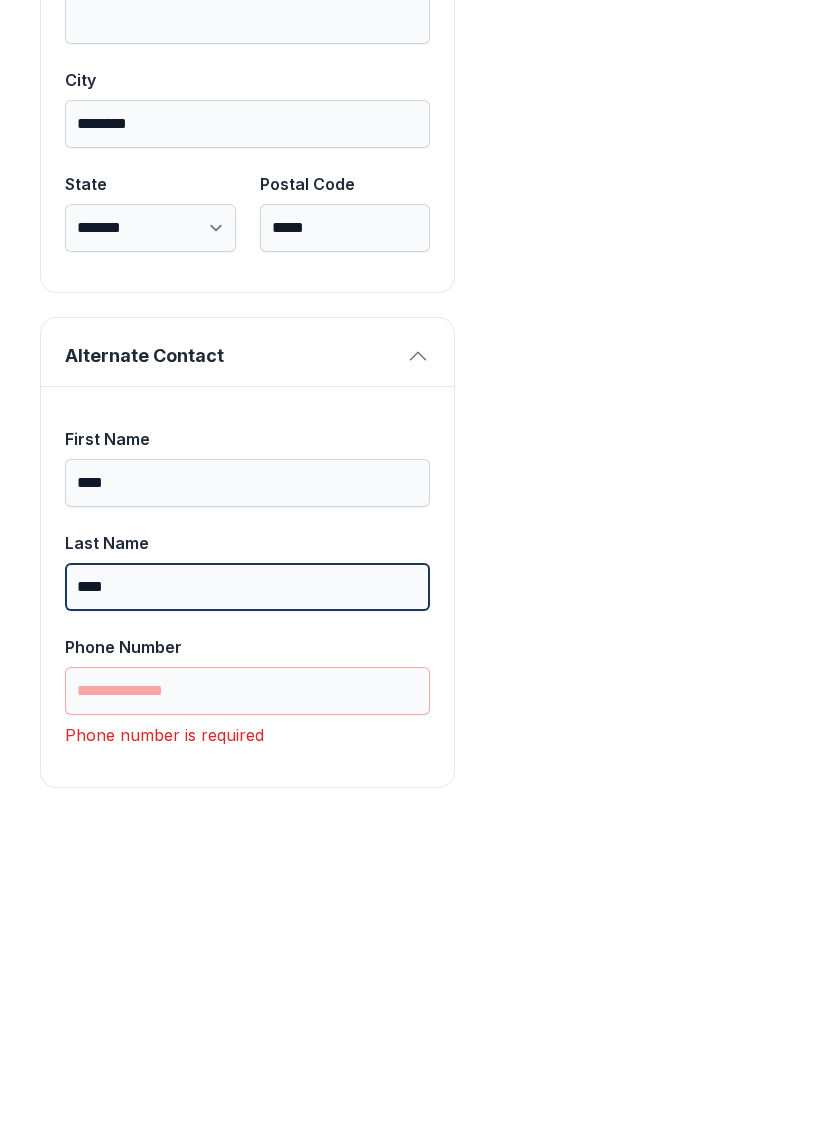 click on "****" at bounding box center (247, 899) 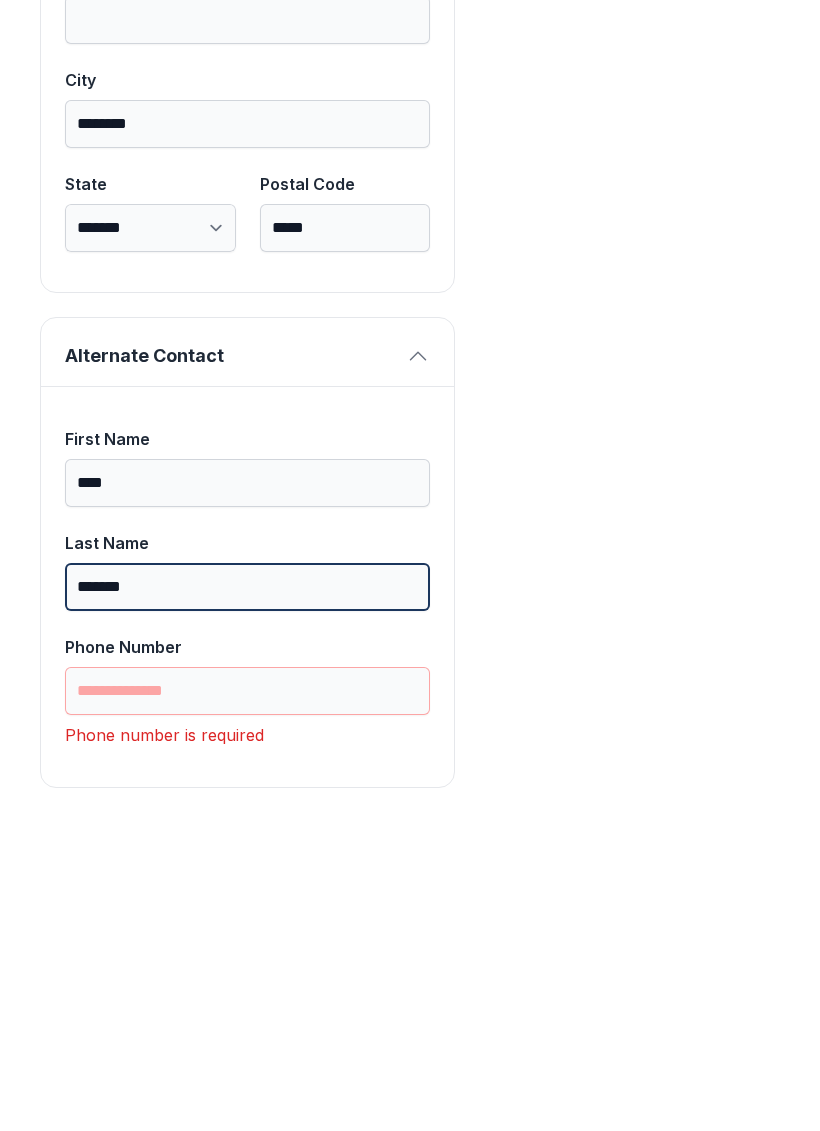 type on "*******" 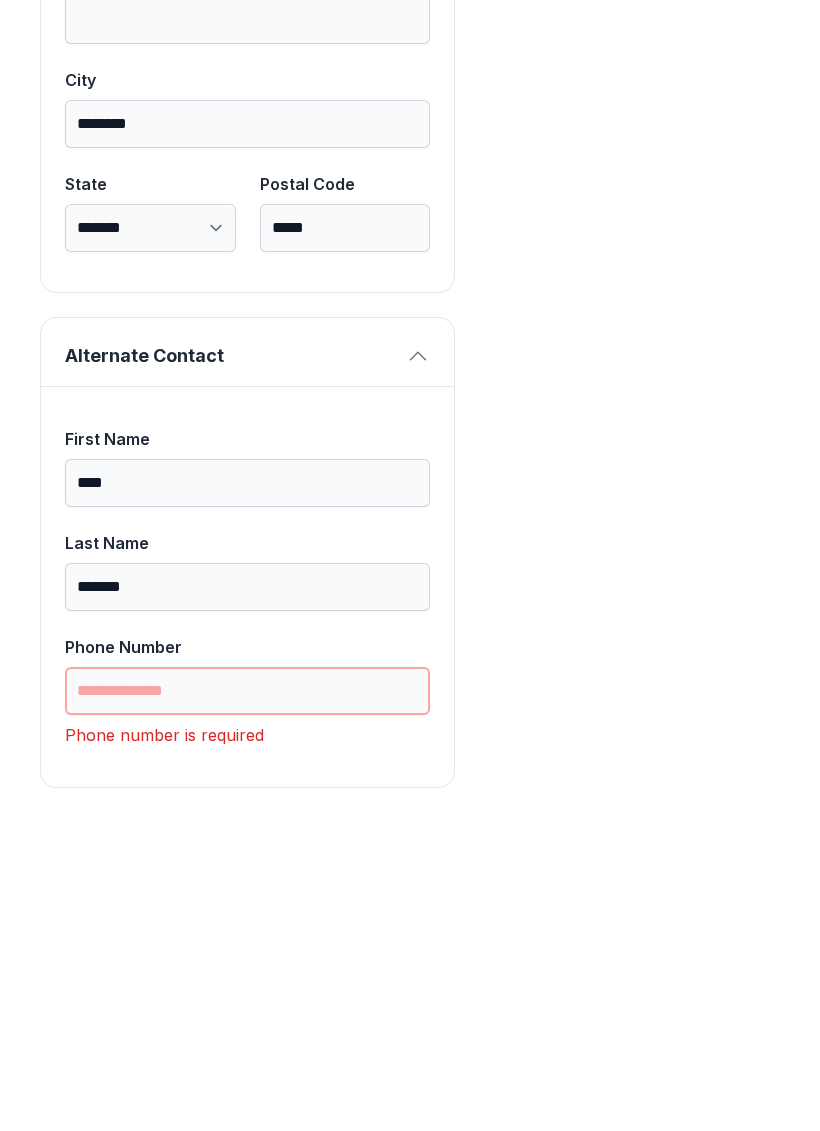 click on "Phone Number" at bounding box center (247, 1003) 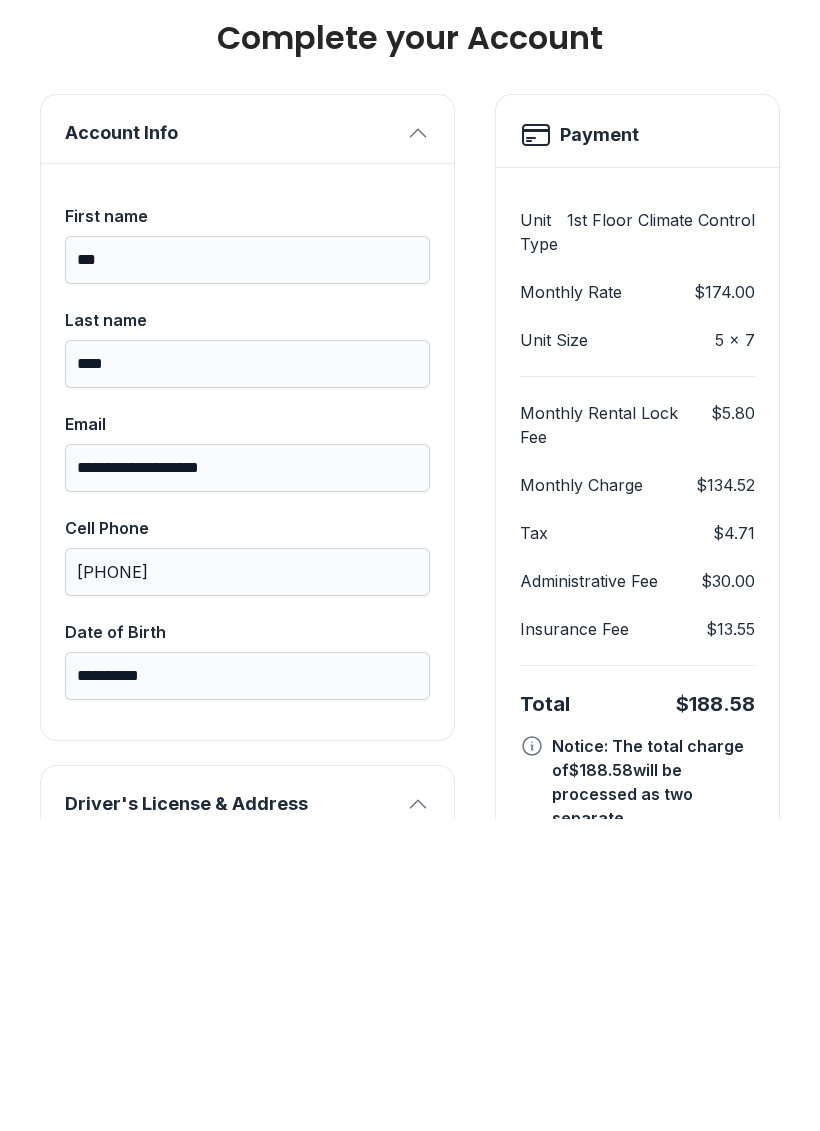 scroll, scrollTop: 0, scrollLeft: 0, axis: both 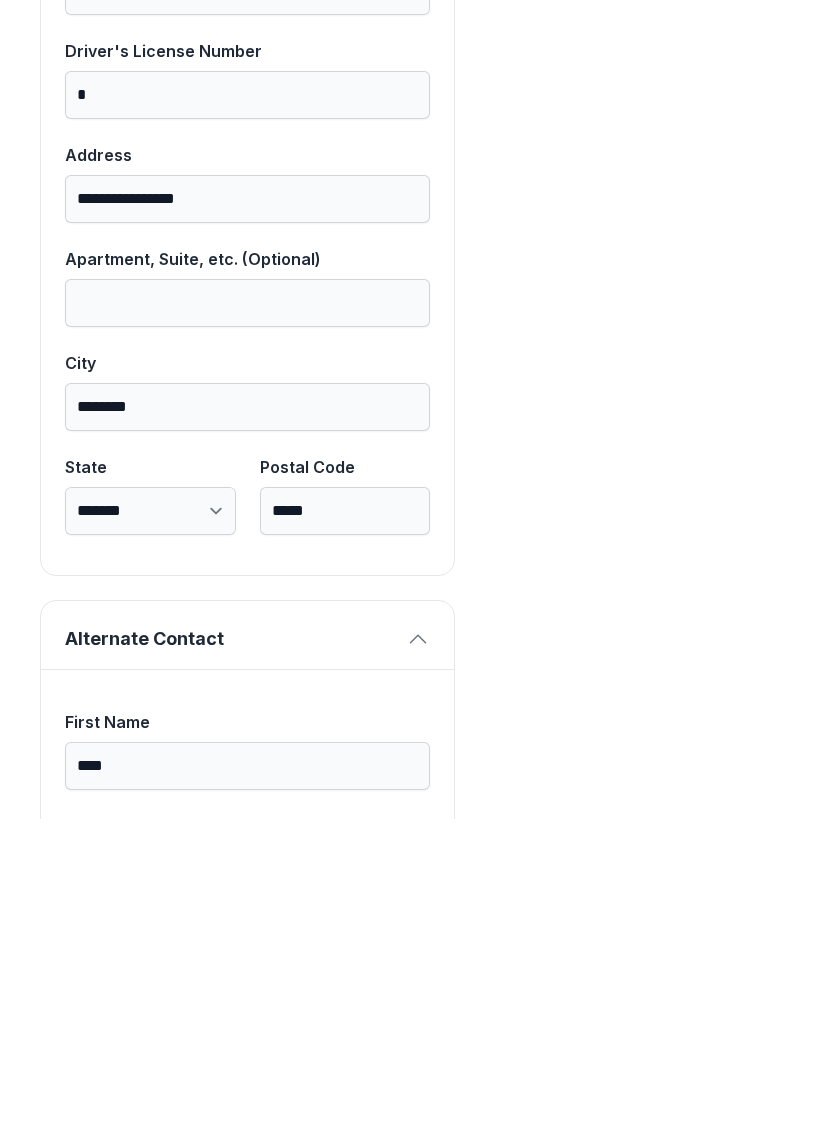 type on "**********" 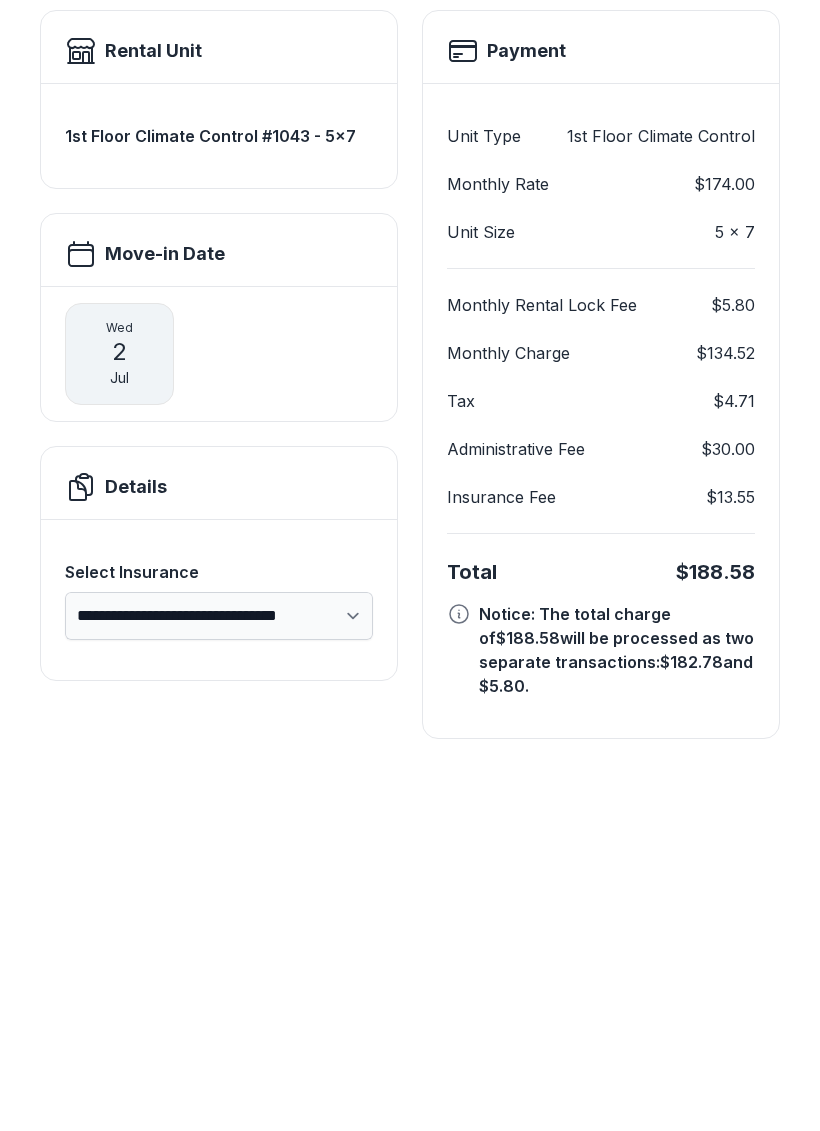 scroll, scrollTop: 11, scrollLeft: 0, axis: vertical 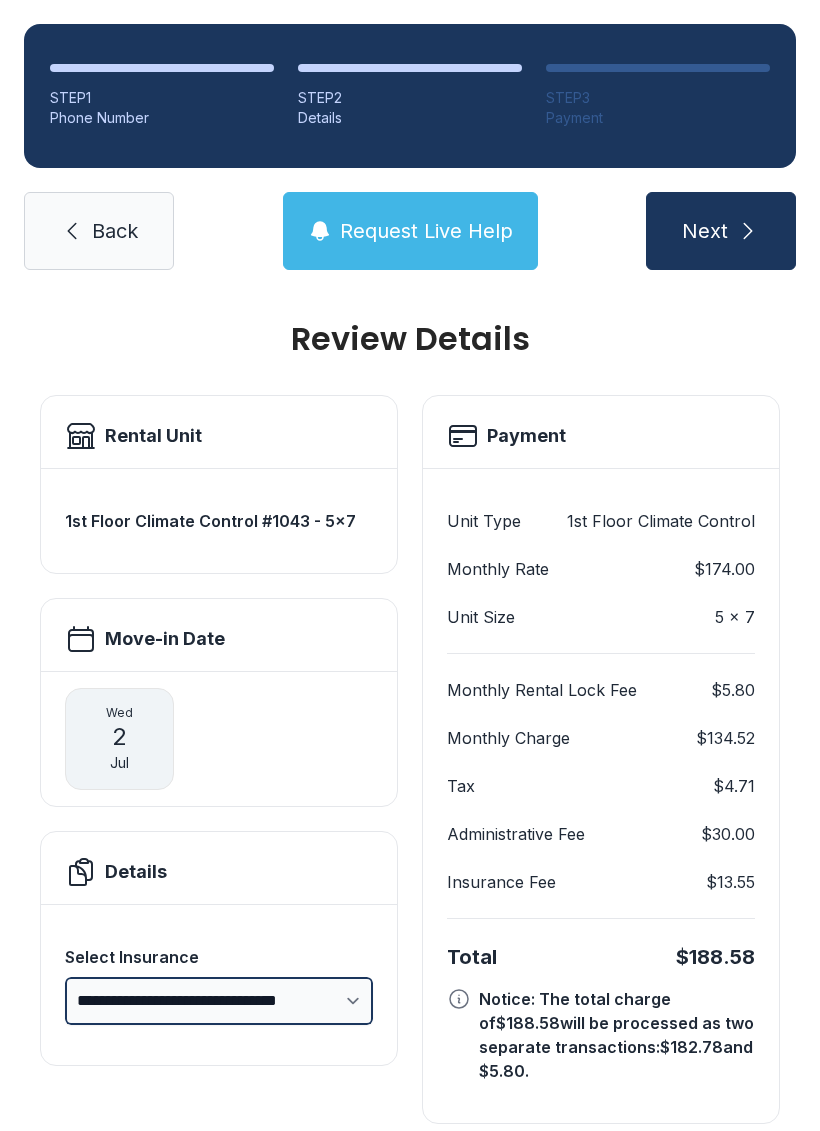 click on "**********" at bounding box center [219, 1001] 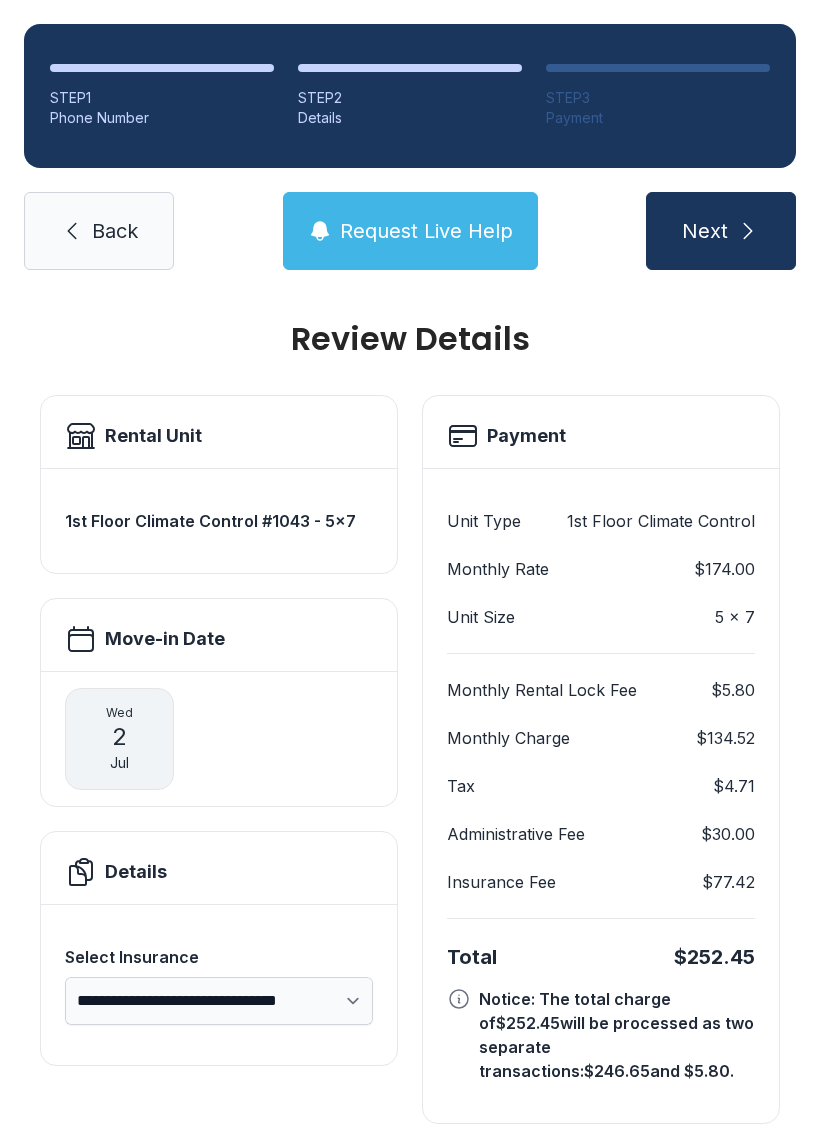 click at bounding box center [748, 231] 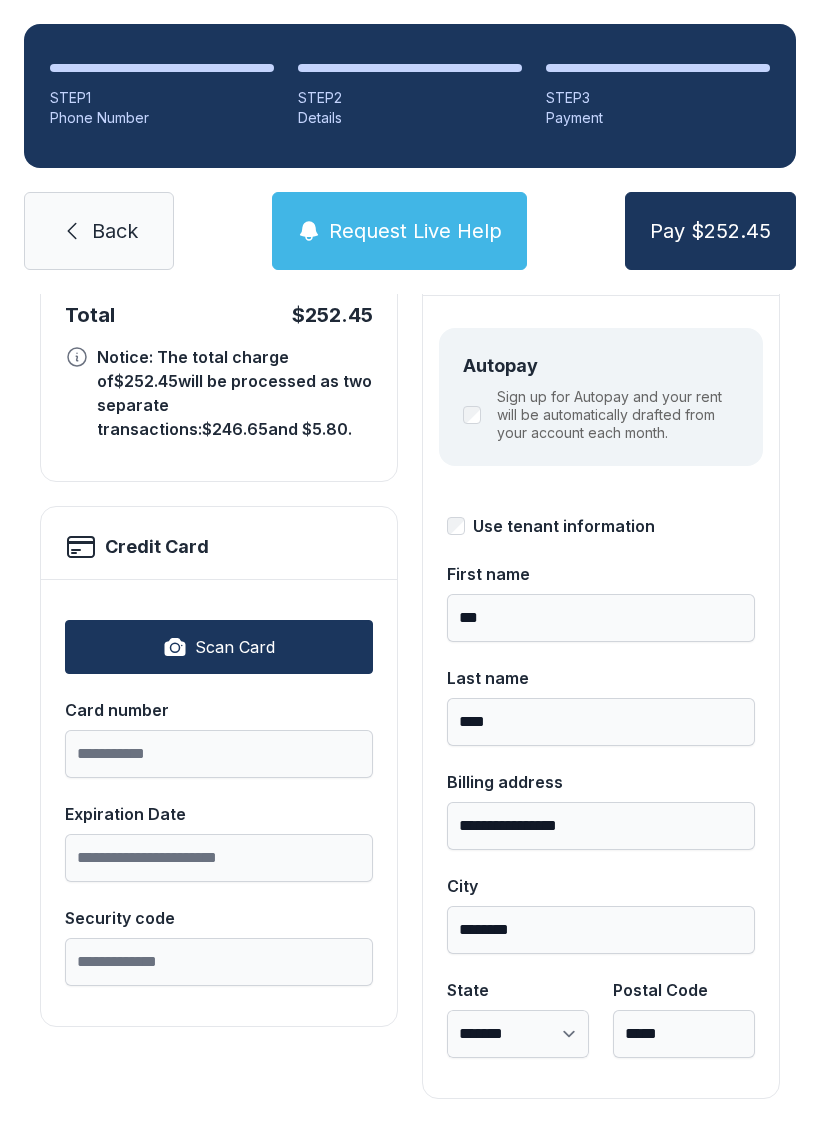 scroll, scrollTop: 218, scrollLeft: 0, axis: vertical 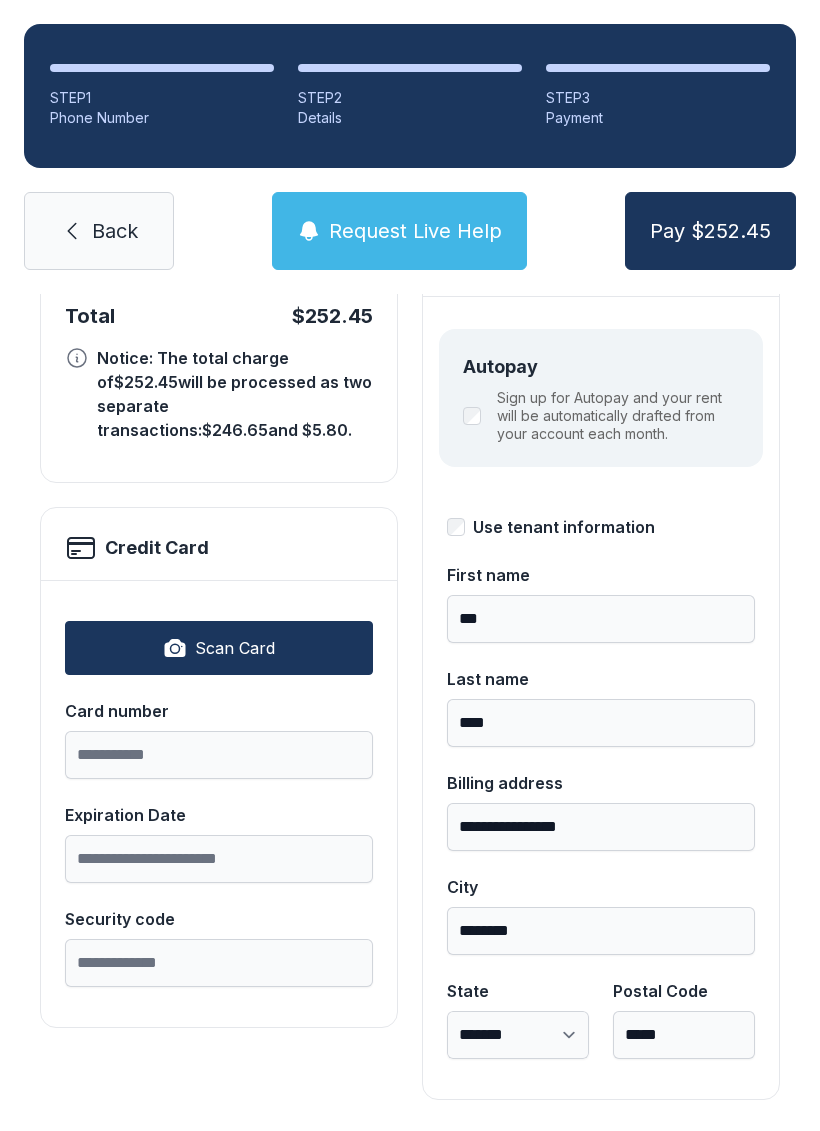 click on "Pay $252.45" at bounding box center [710, 231] 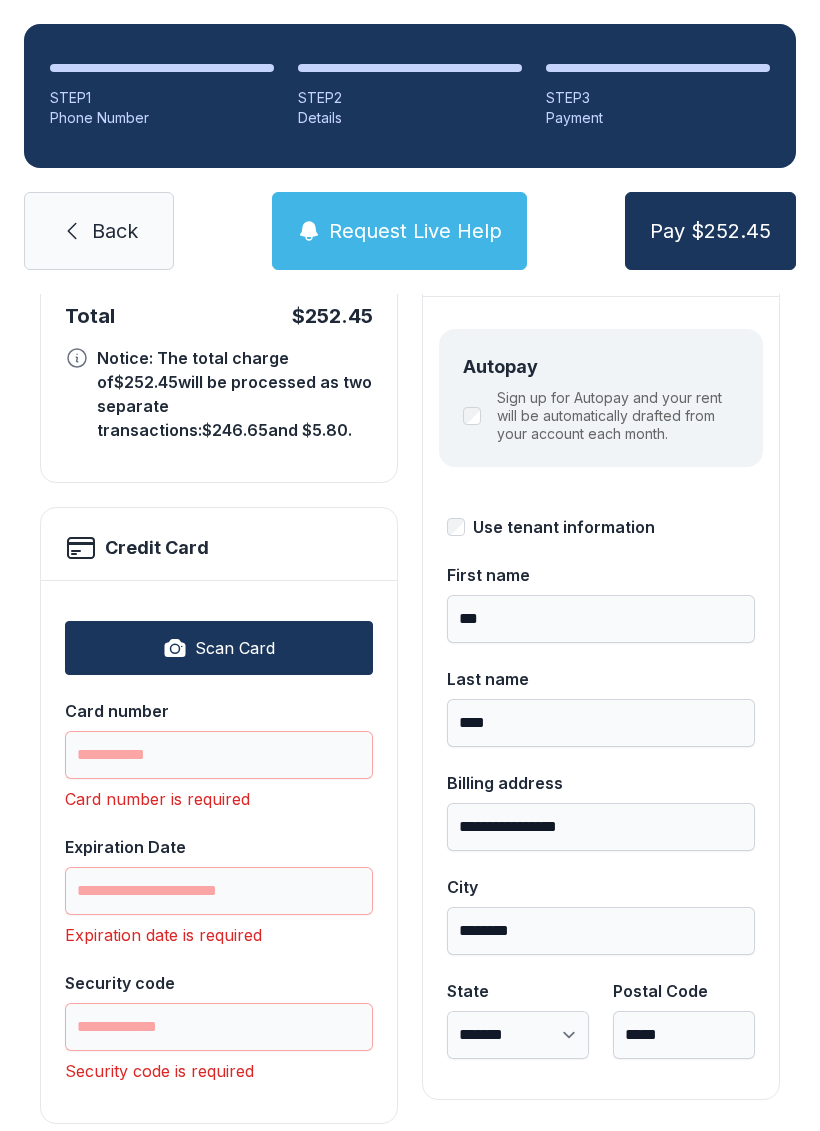 click on "Scan Card" at bounding box center (219, 648) 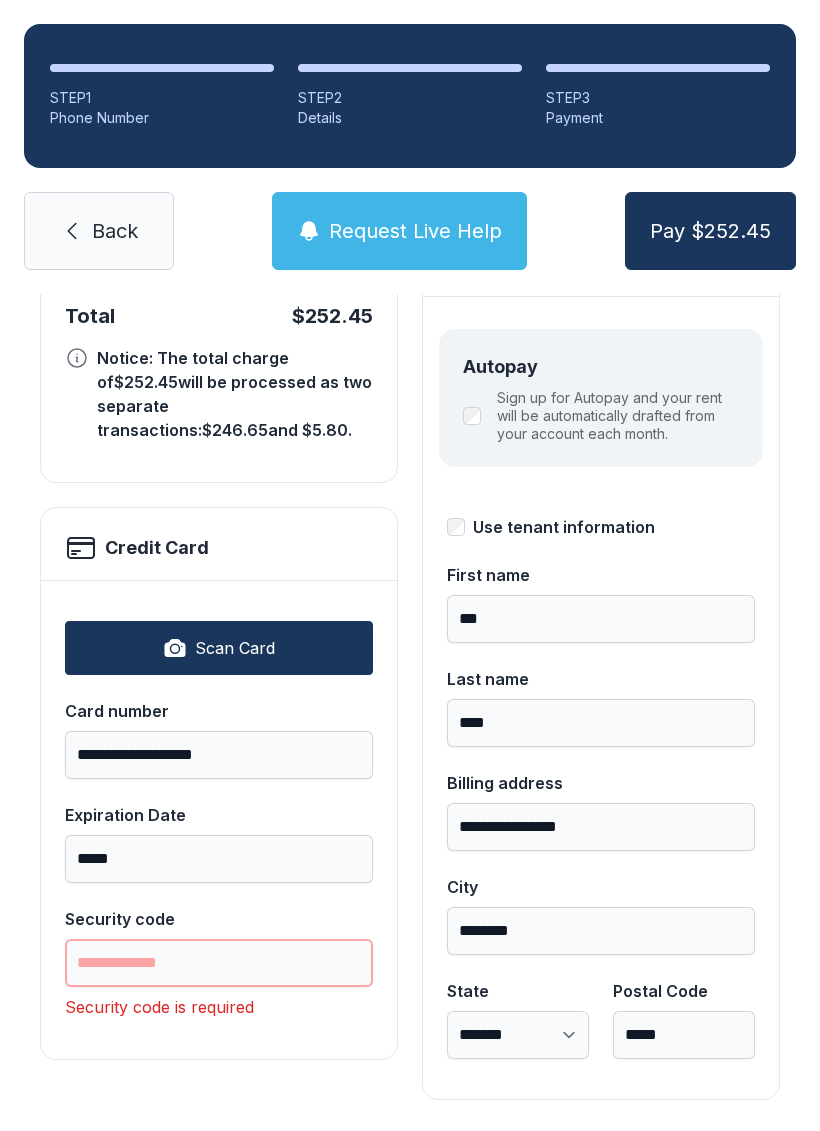 click on "Security code" at bounding box center (219, 963) 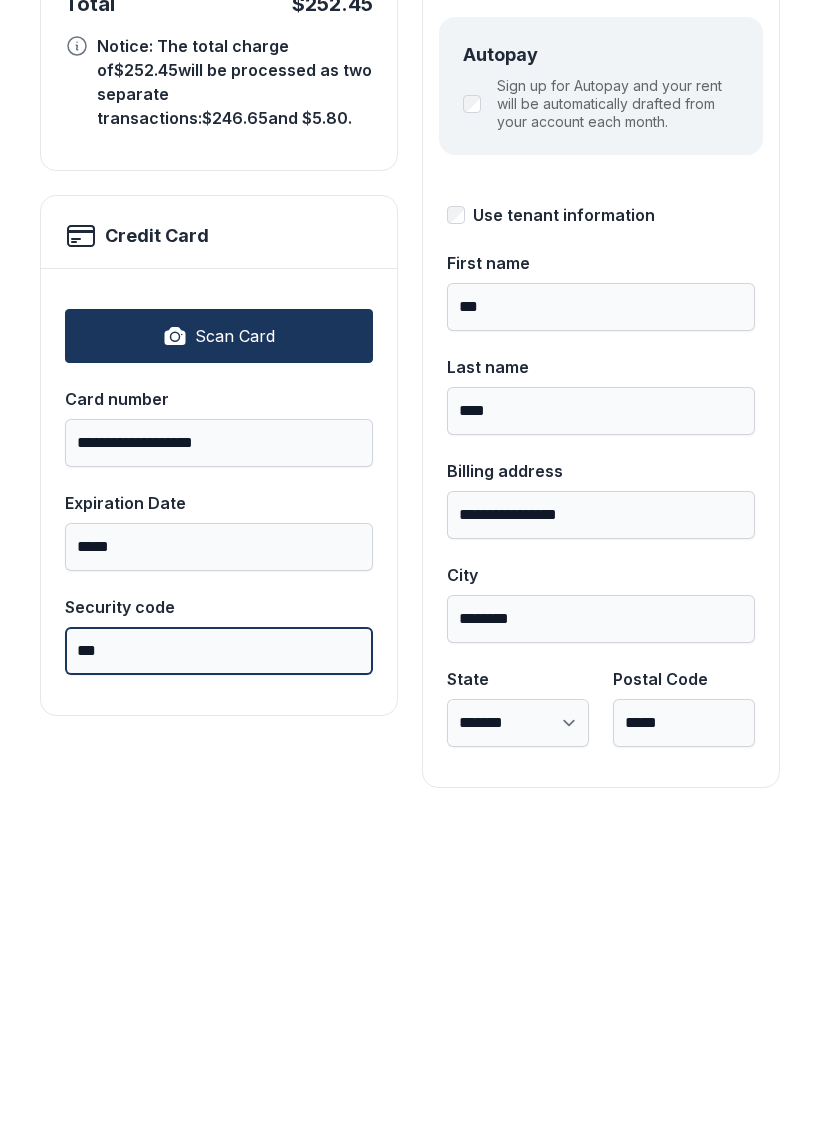 type on "***" 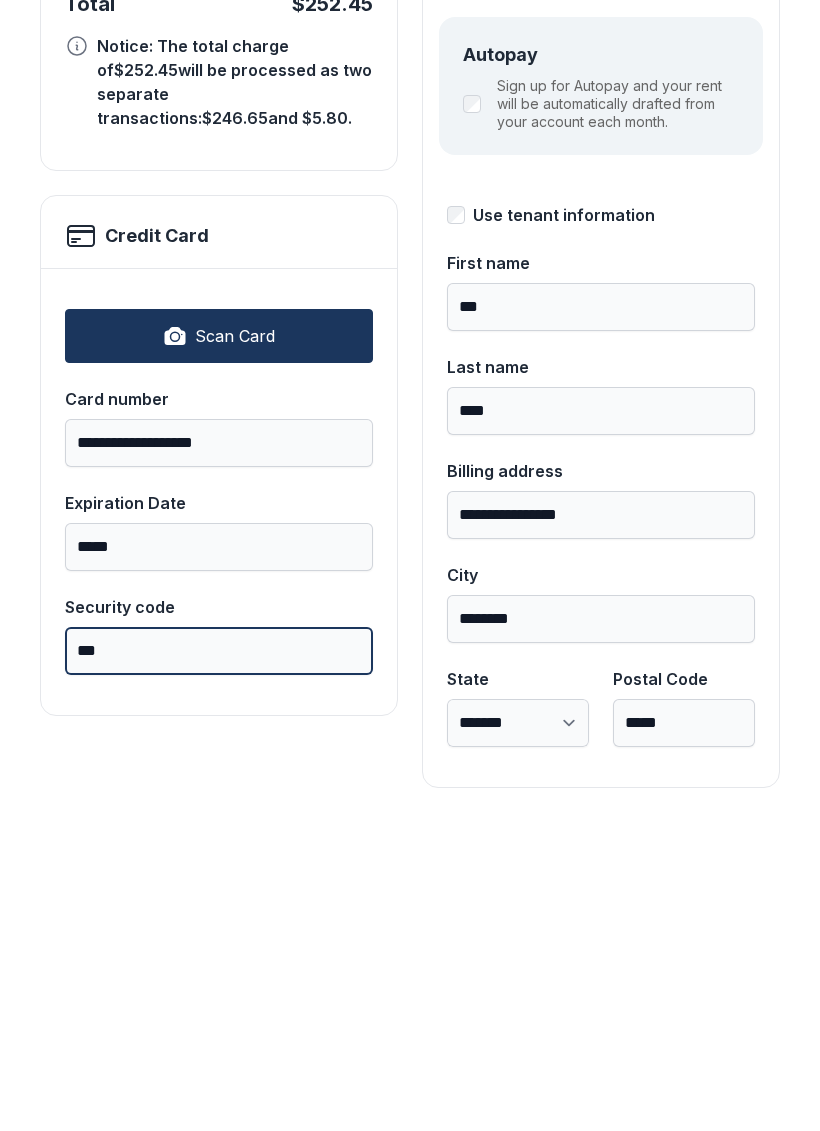 click on "Pay $252.45" at bounding box center (710, 231) 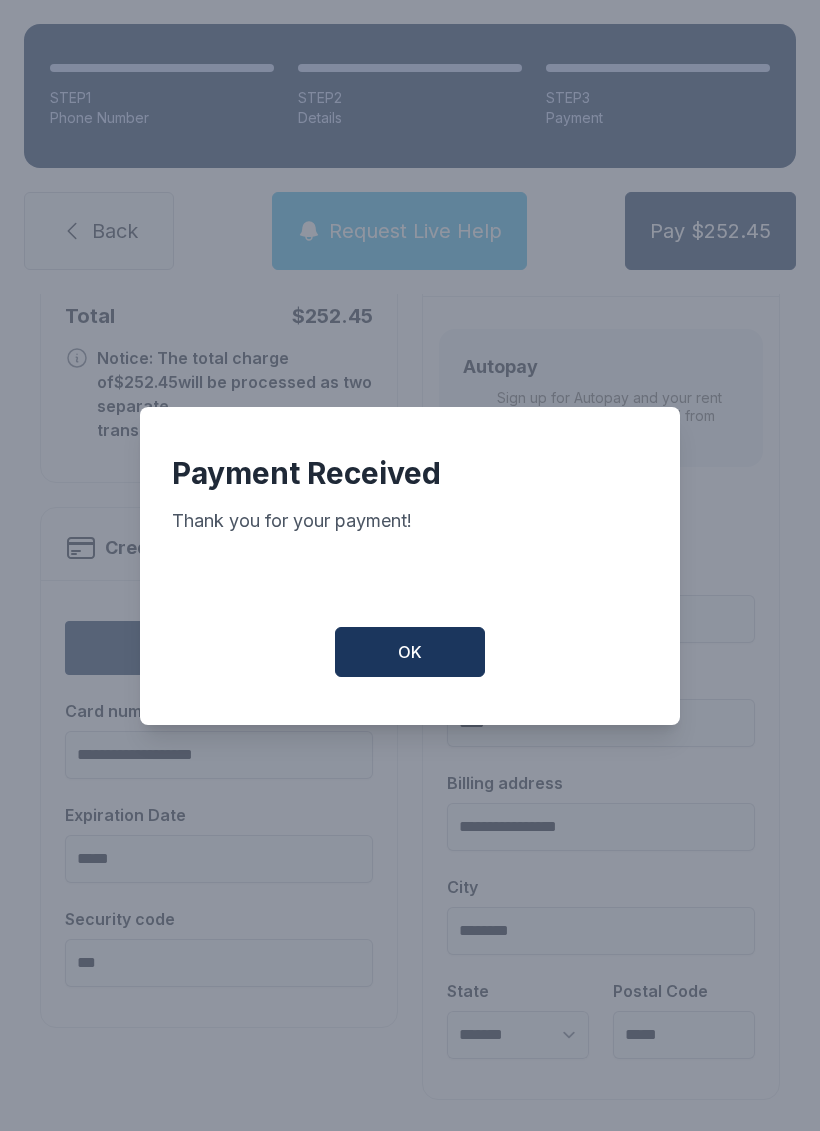 click on "OK" at bounding box center (410, 652) 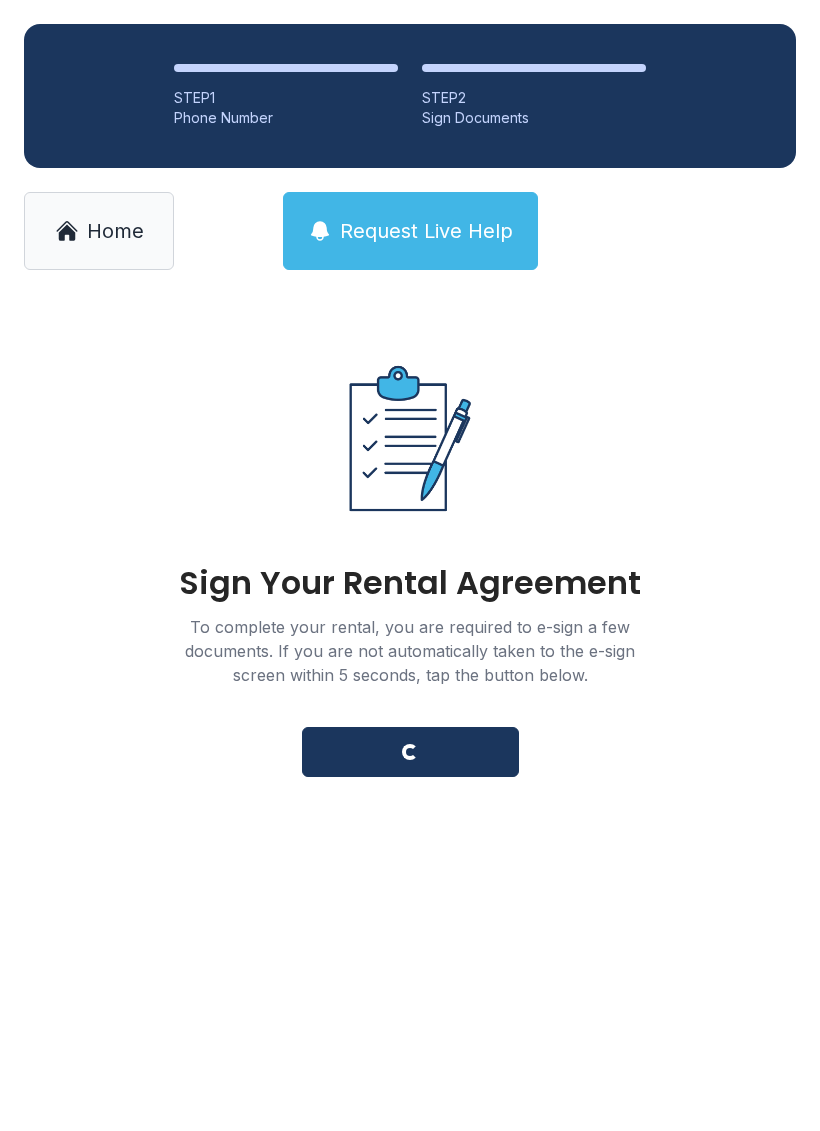 scroll, scrollTop: 0, scrollLeft: 0, axis: both 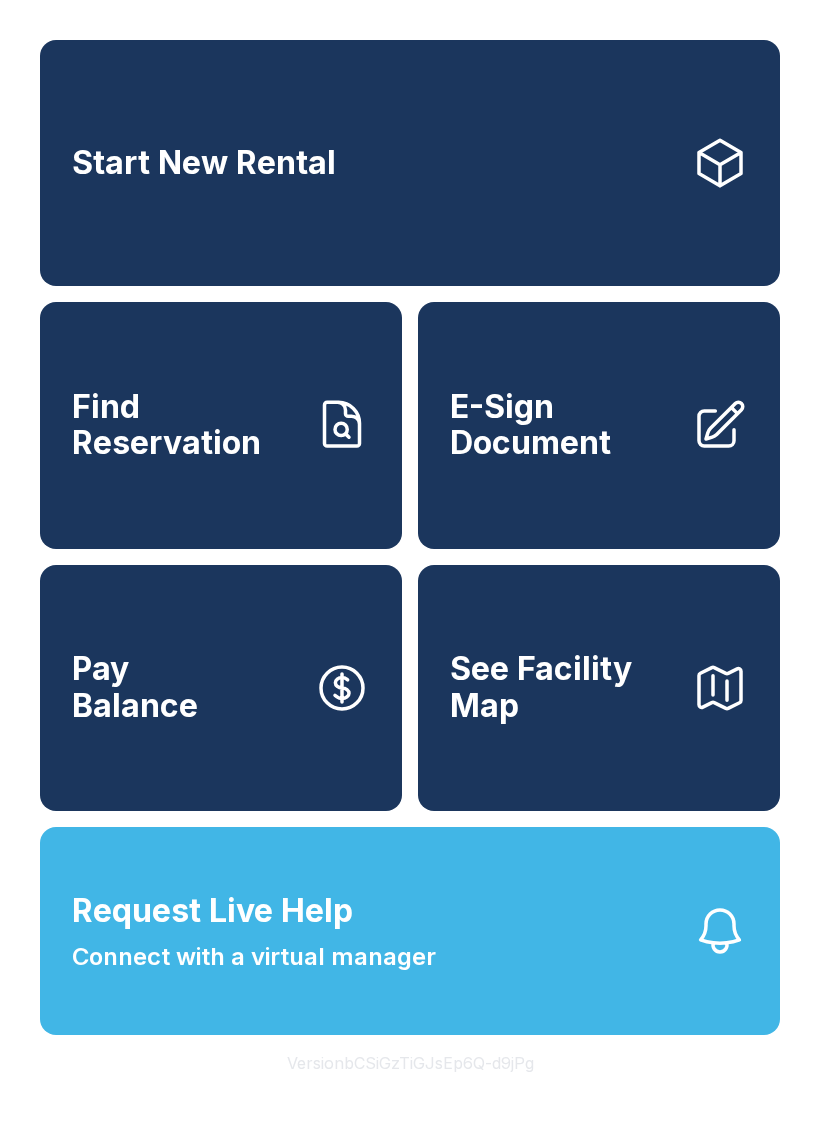 click on "E-Sign Document" at bounding box center (599, 425) 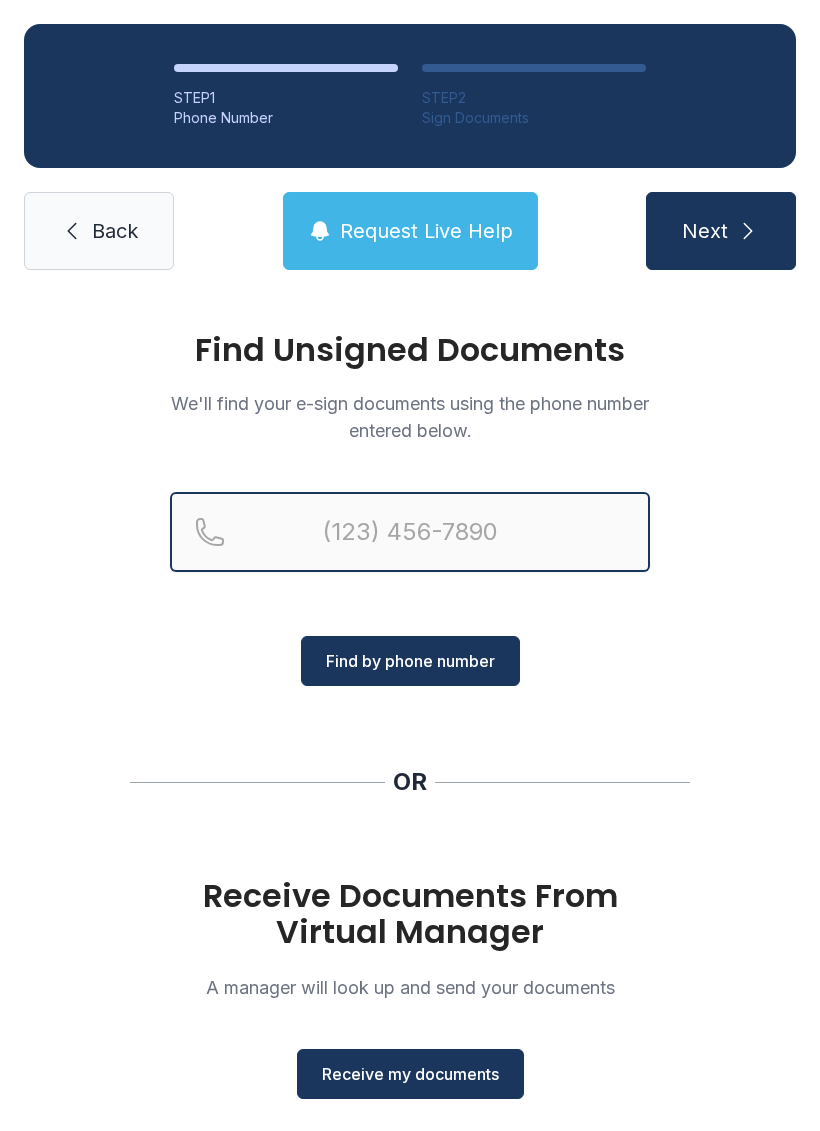 click at bounding box center (410, 532) 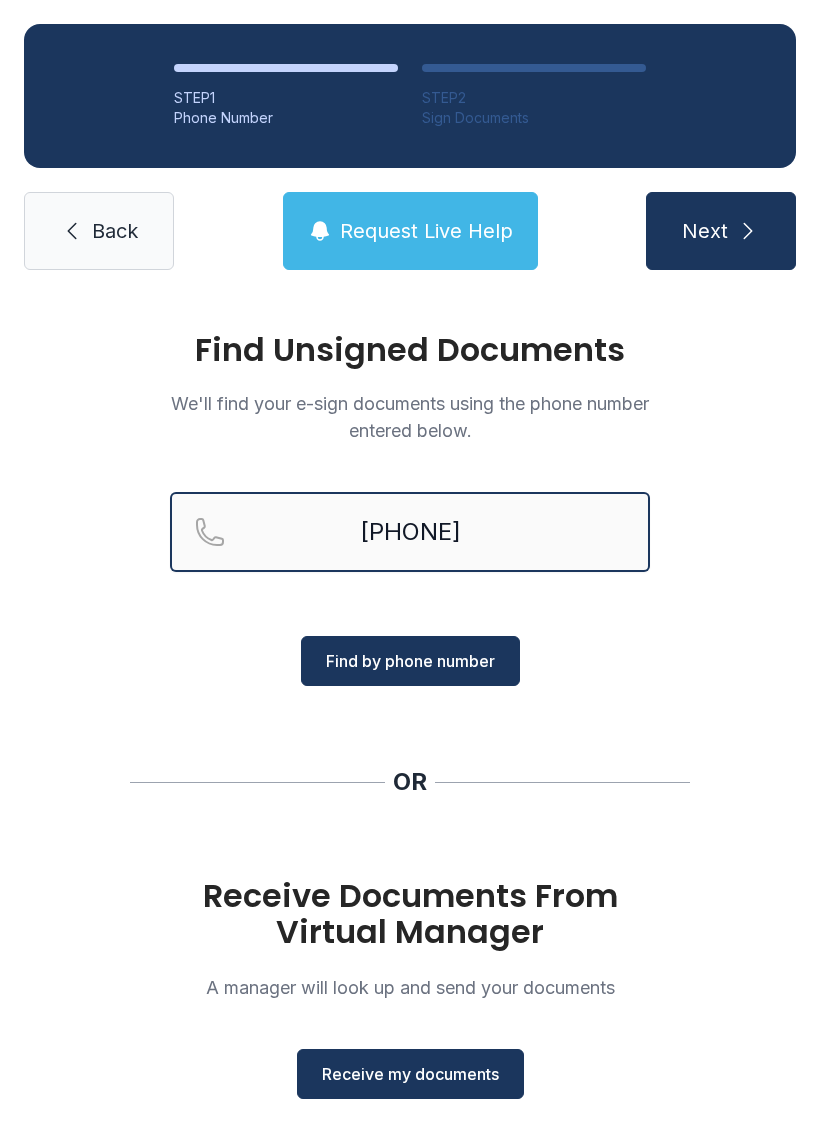 type on "[PHONE]" 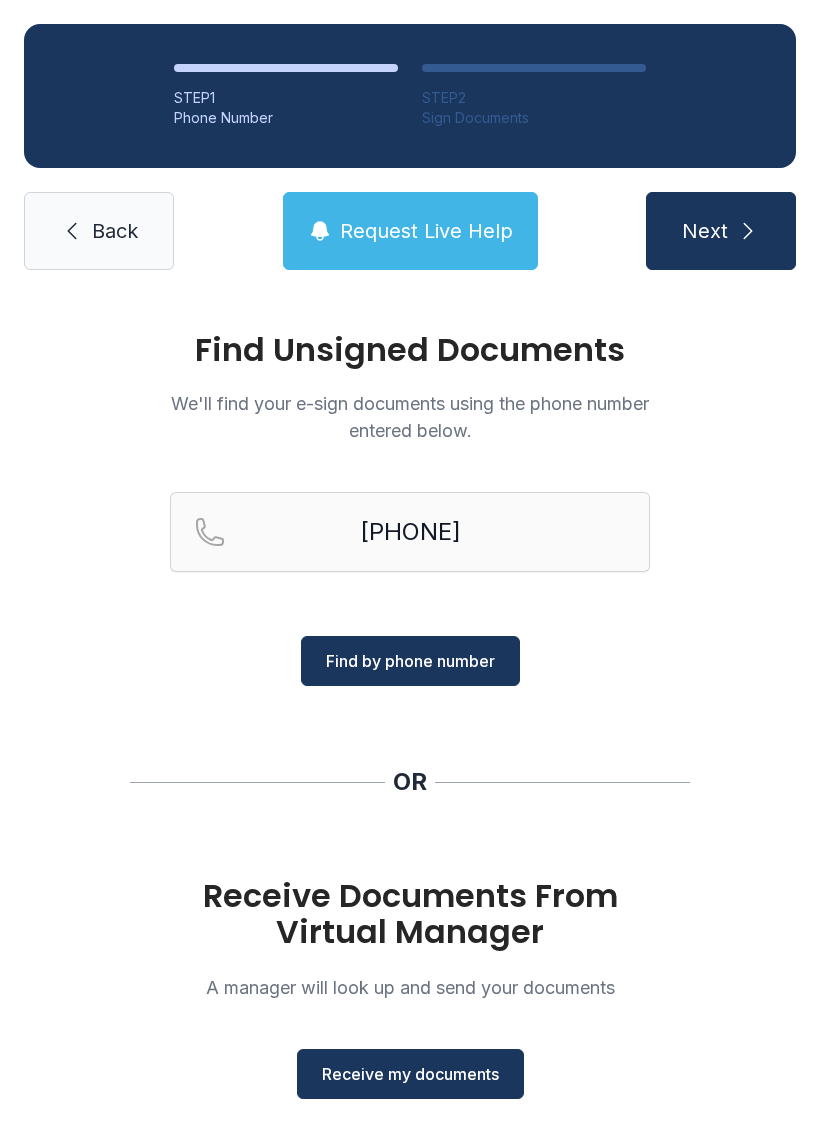 click on "Find by phone number" at bounding box center (410, 661) 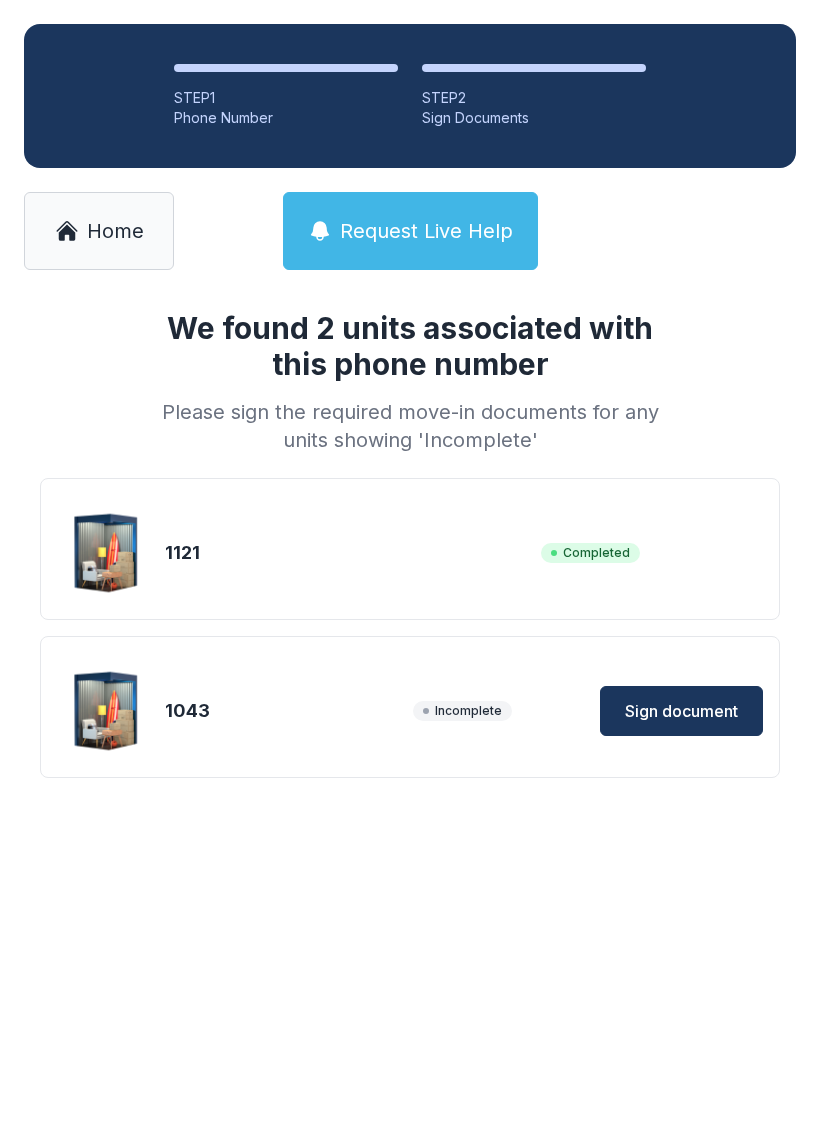 click on "Sign document" at bounding box center [681, 711] 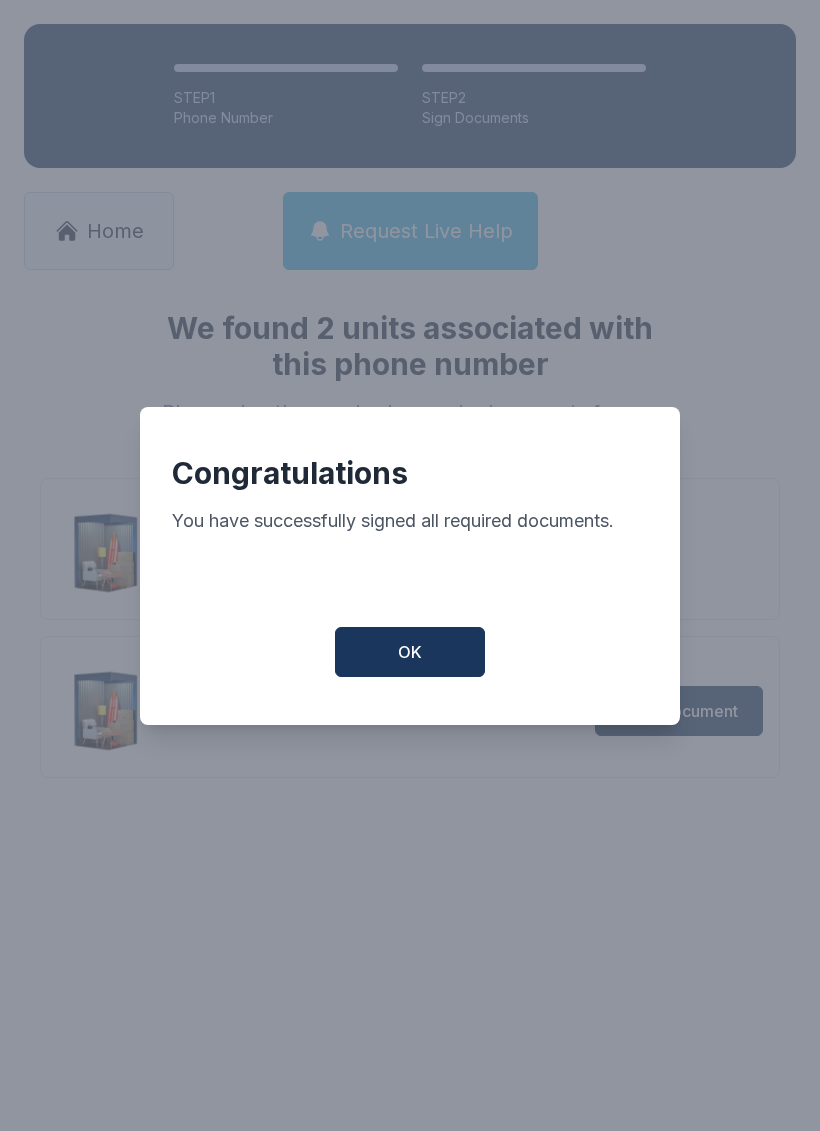 click on "OK" at bounding box center (410, 652) 